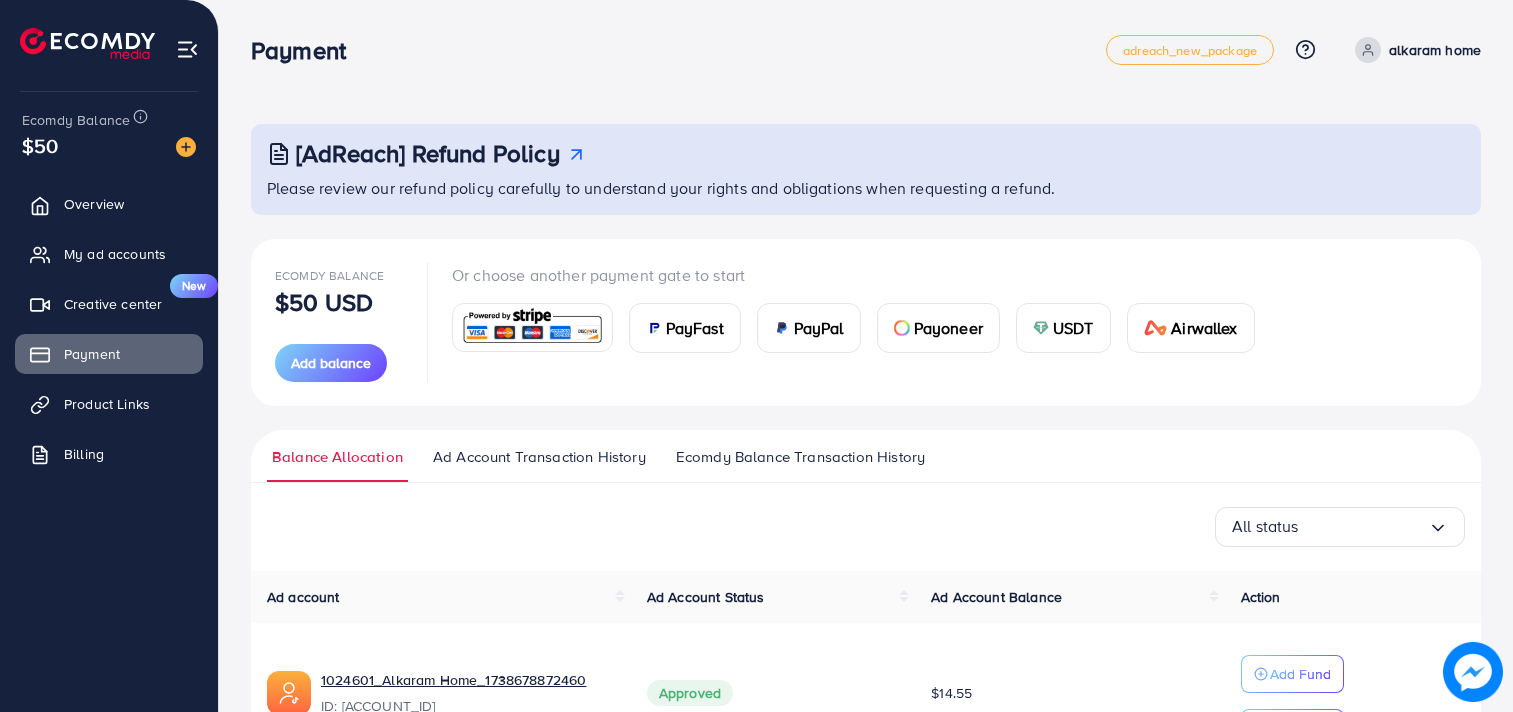 scroll, scrollTop: 0, scrollLeft: 0, axis: both 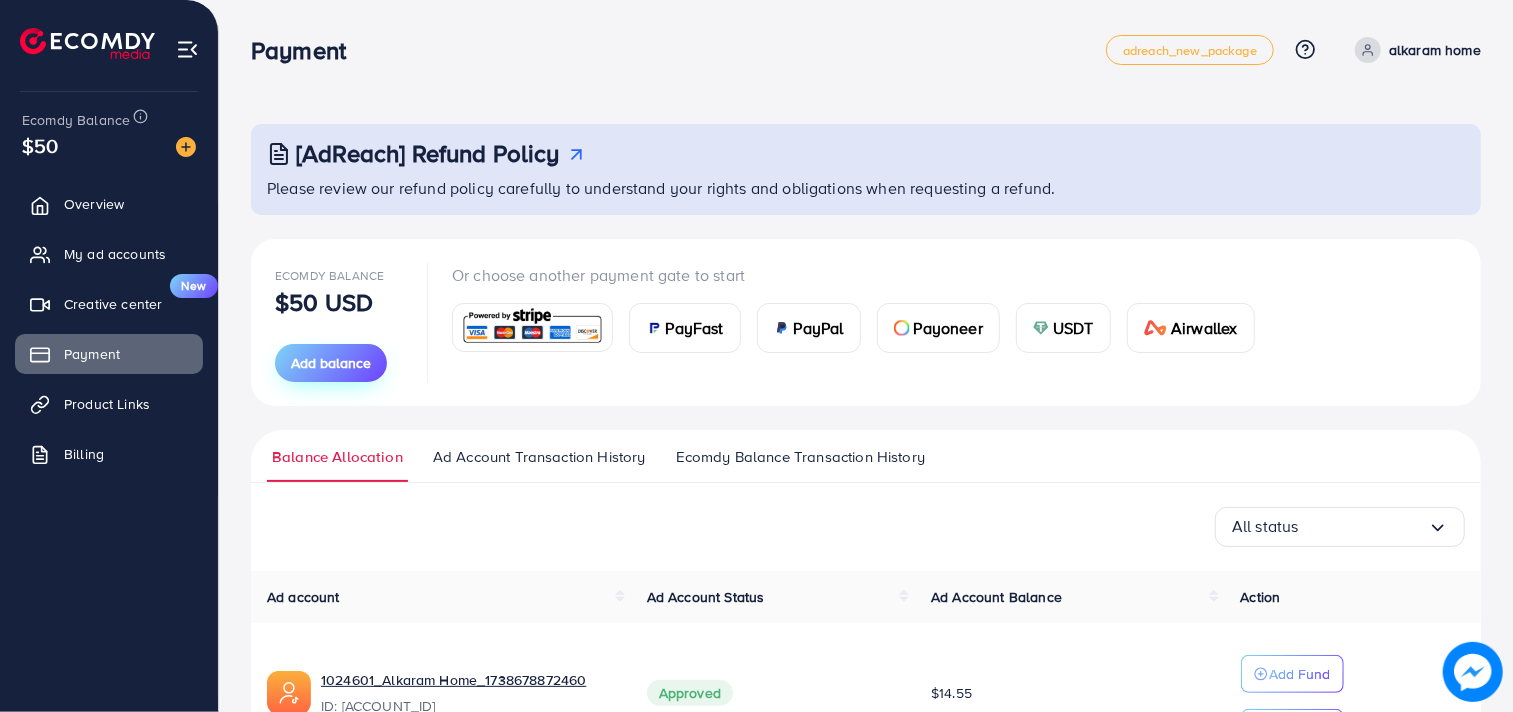 click on "Add balance" at bounding box center (331, 363) 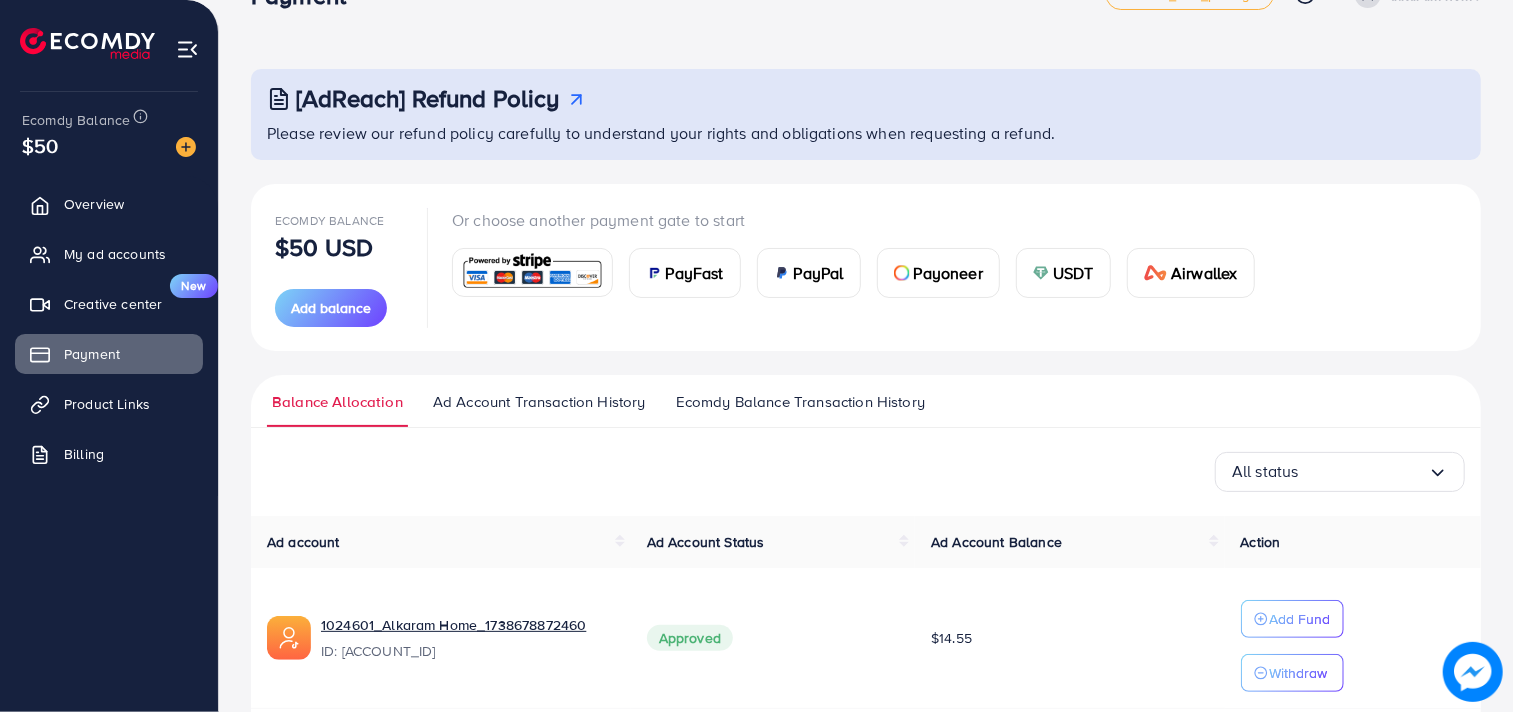 scroll, scrollTop: 136, scrollLeft: 0, axis: vertical 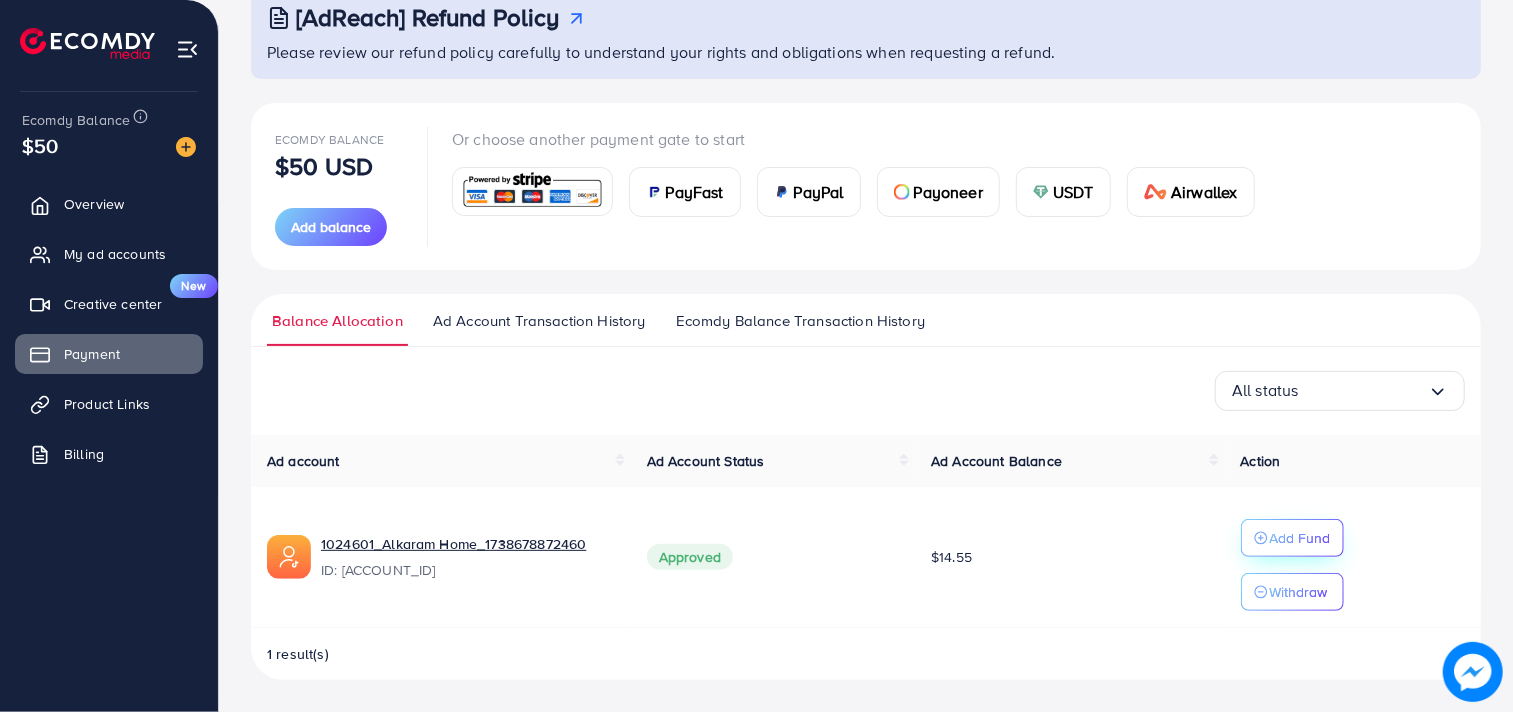 click on "Add Fund" at bounding box center [1292, 538] 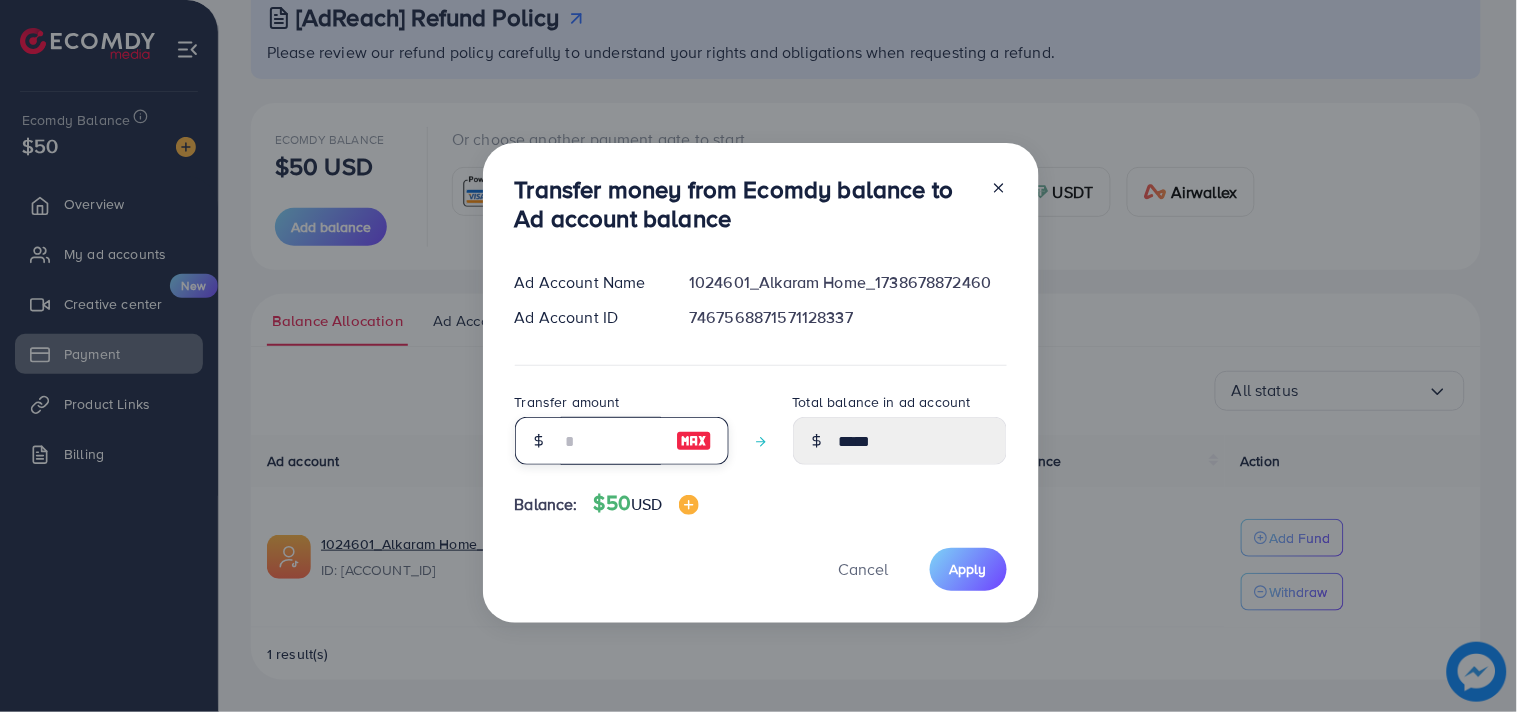 click at bounding box center [611, 441] 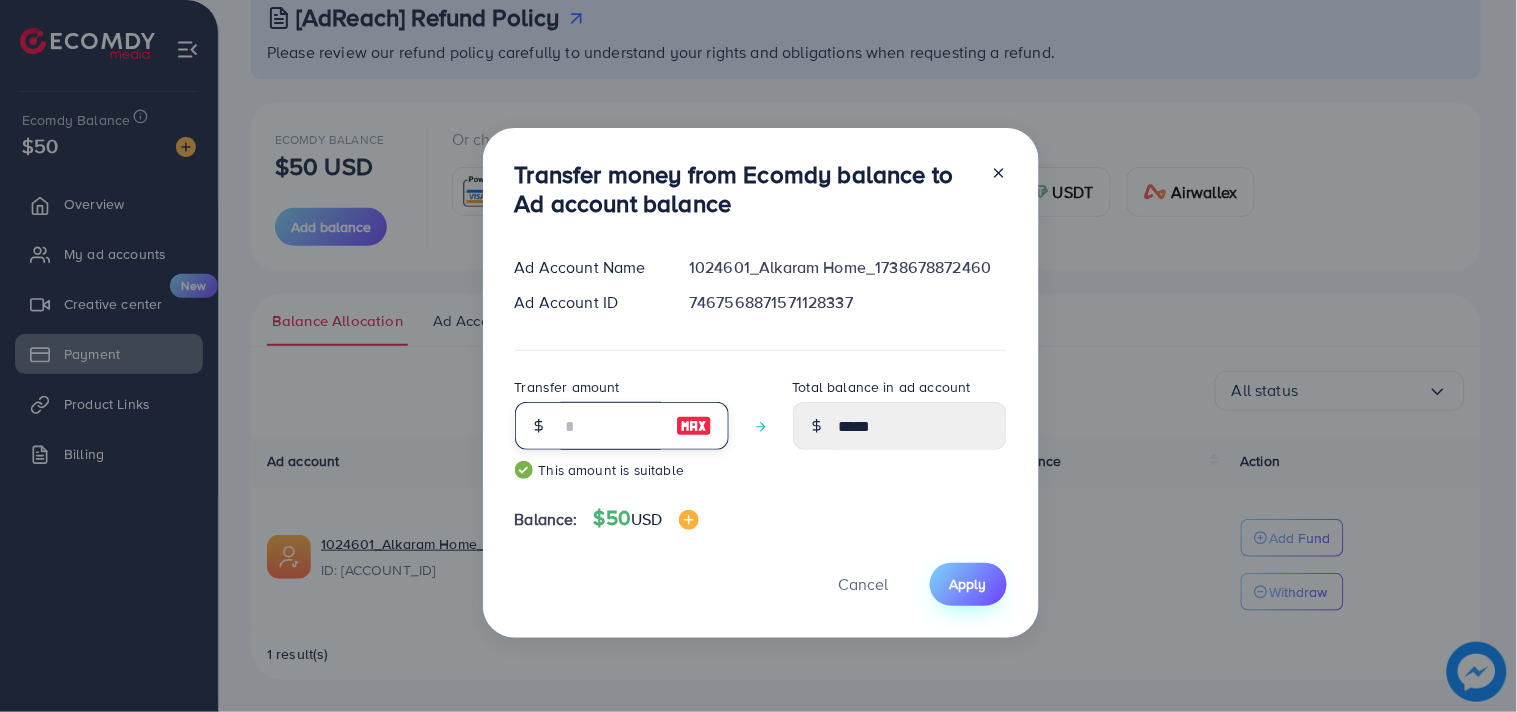 type on "**" 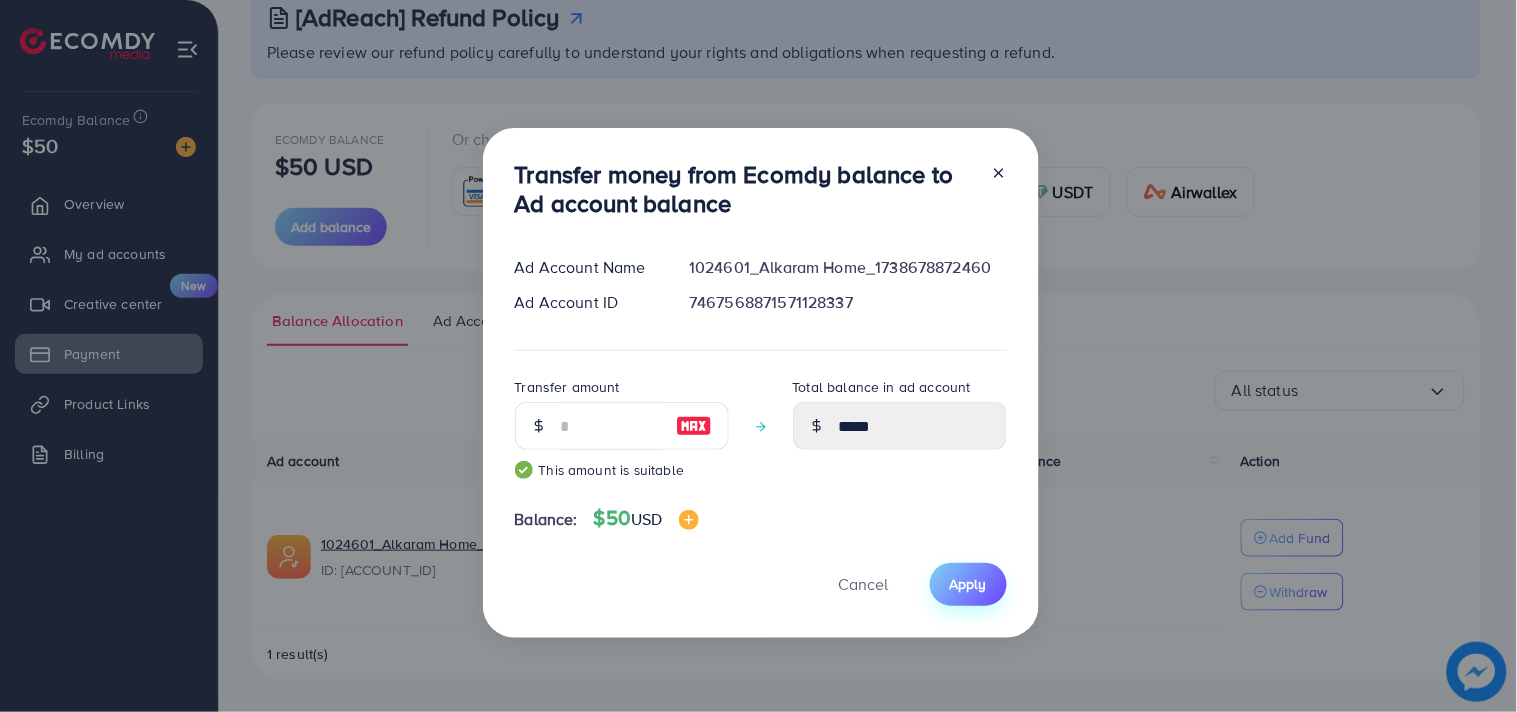 click on "Apply" at bounding box center (968, 584) 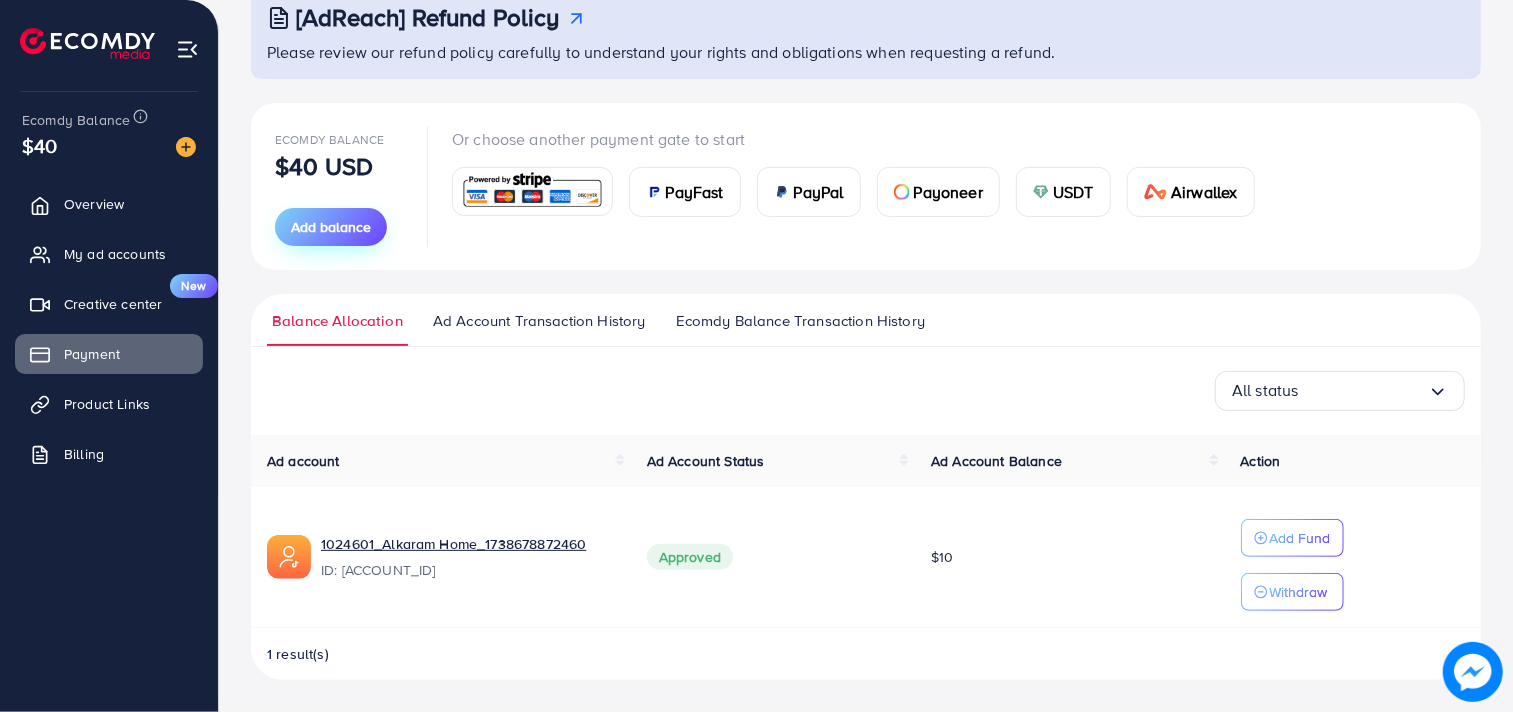 click on "Add balance" at bounding box center [331, 227] 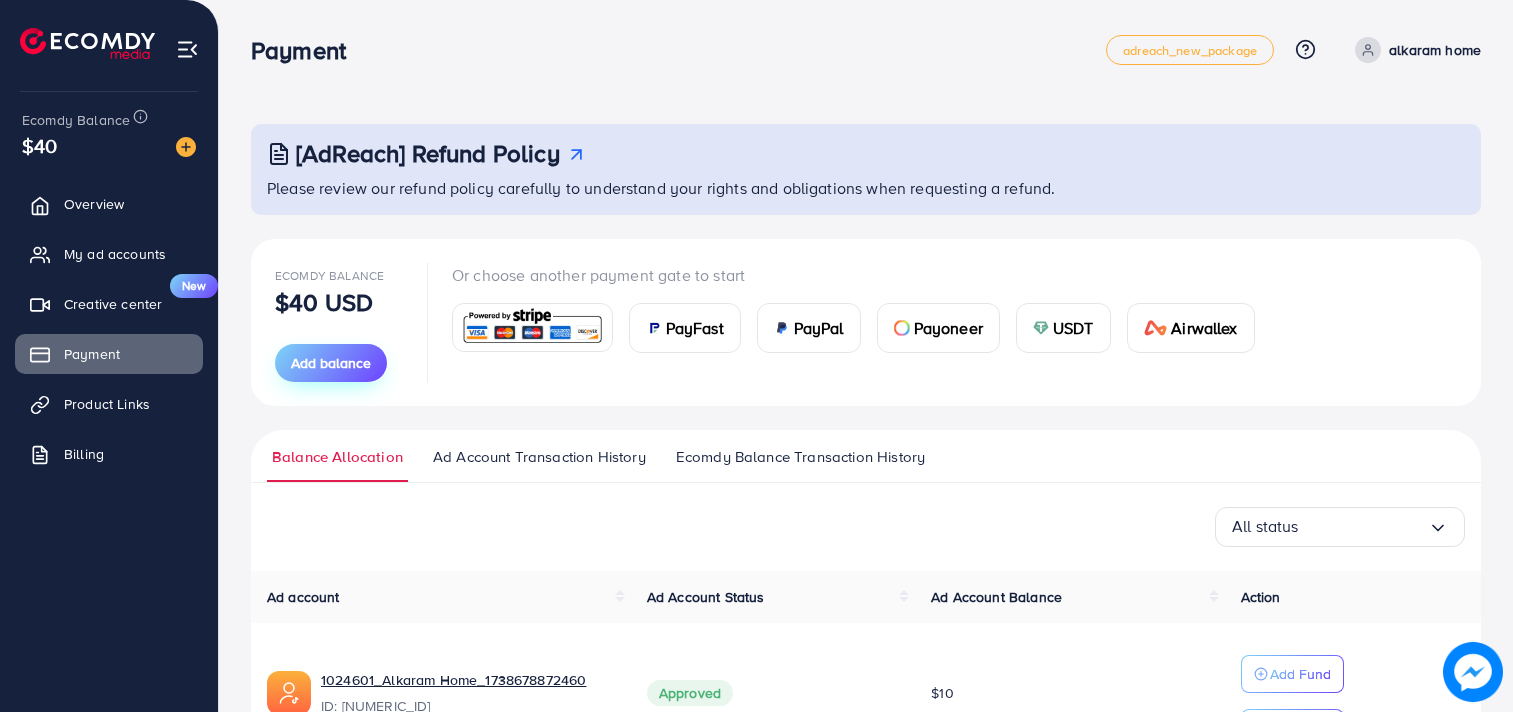 click on "Add balance" at bounding box center (331, 363) 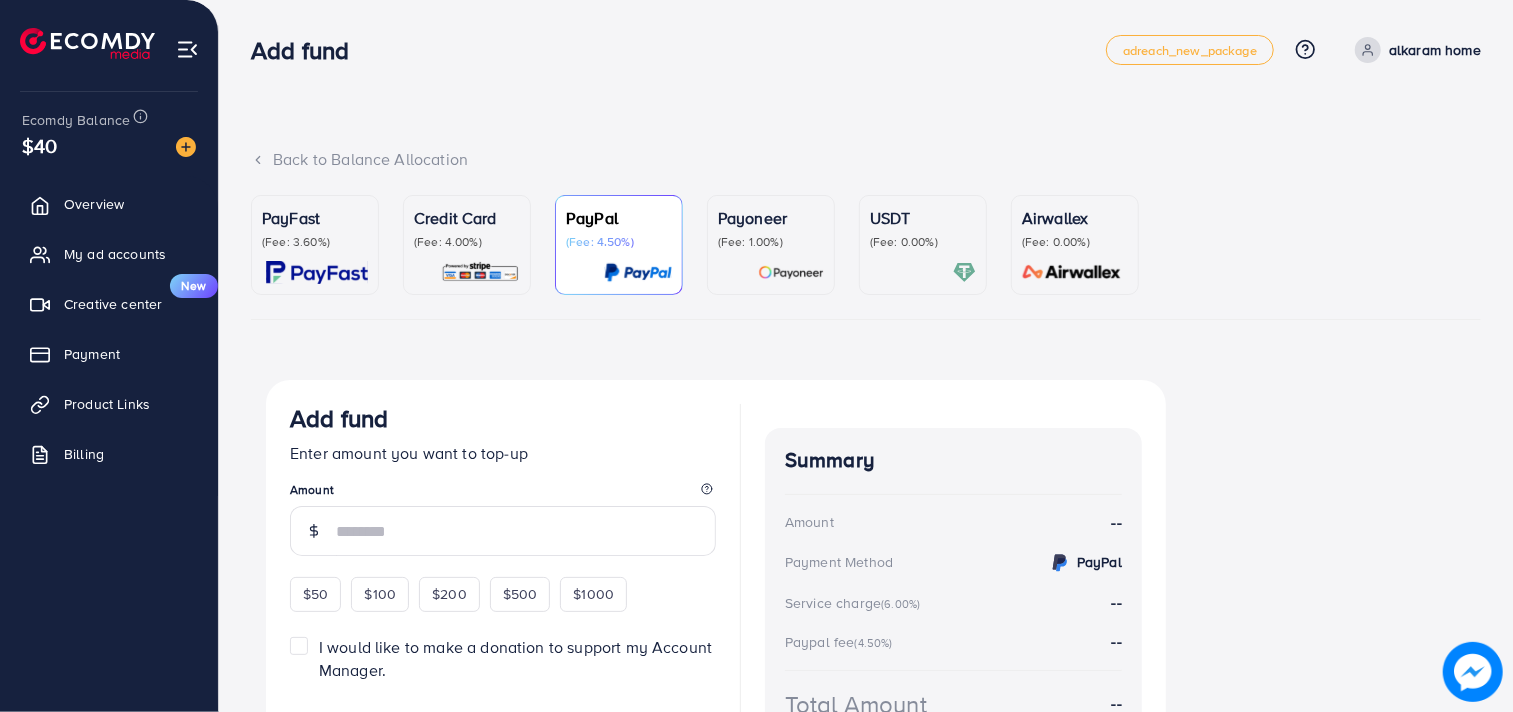 click at bounding box center [480, 272] 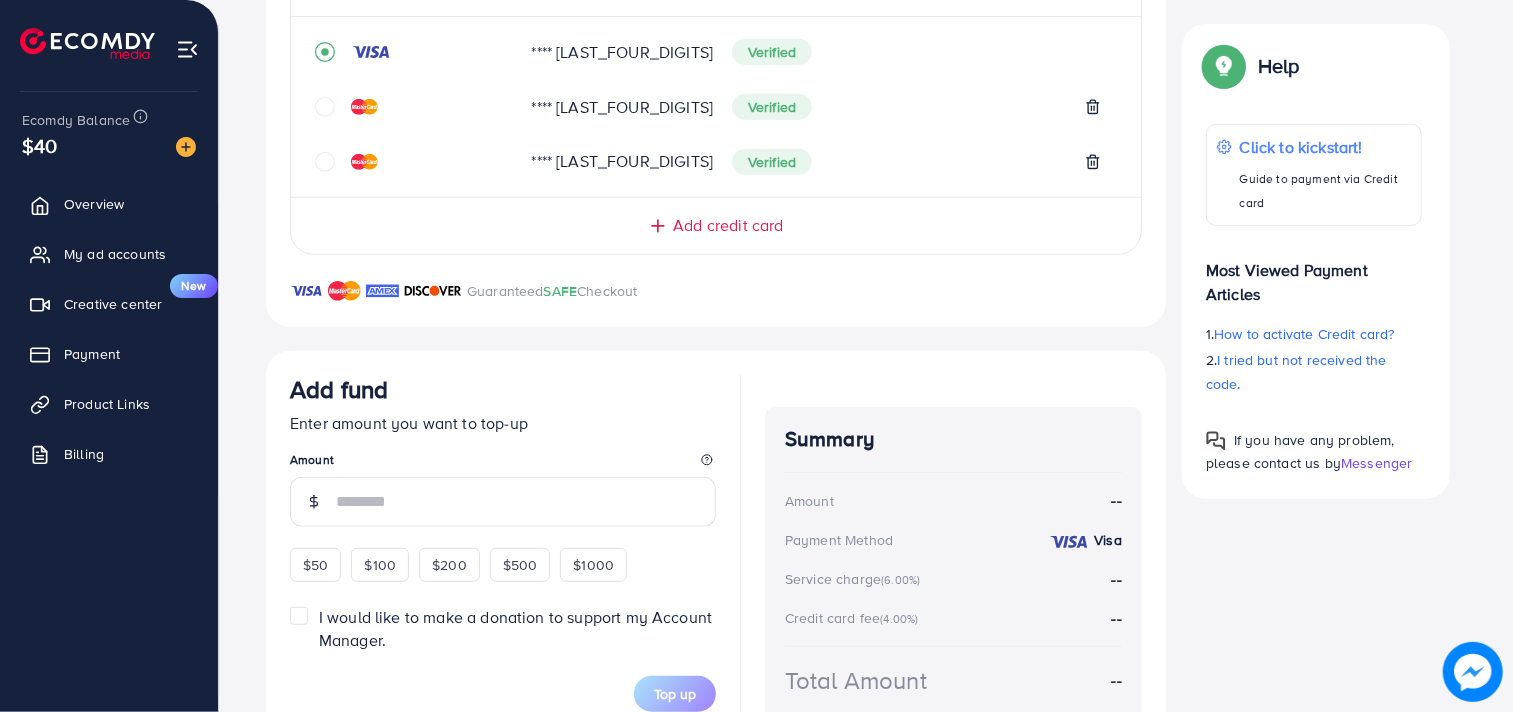 scroll, scrollTop: 603, scrollLeft: 0, axis: vertical 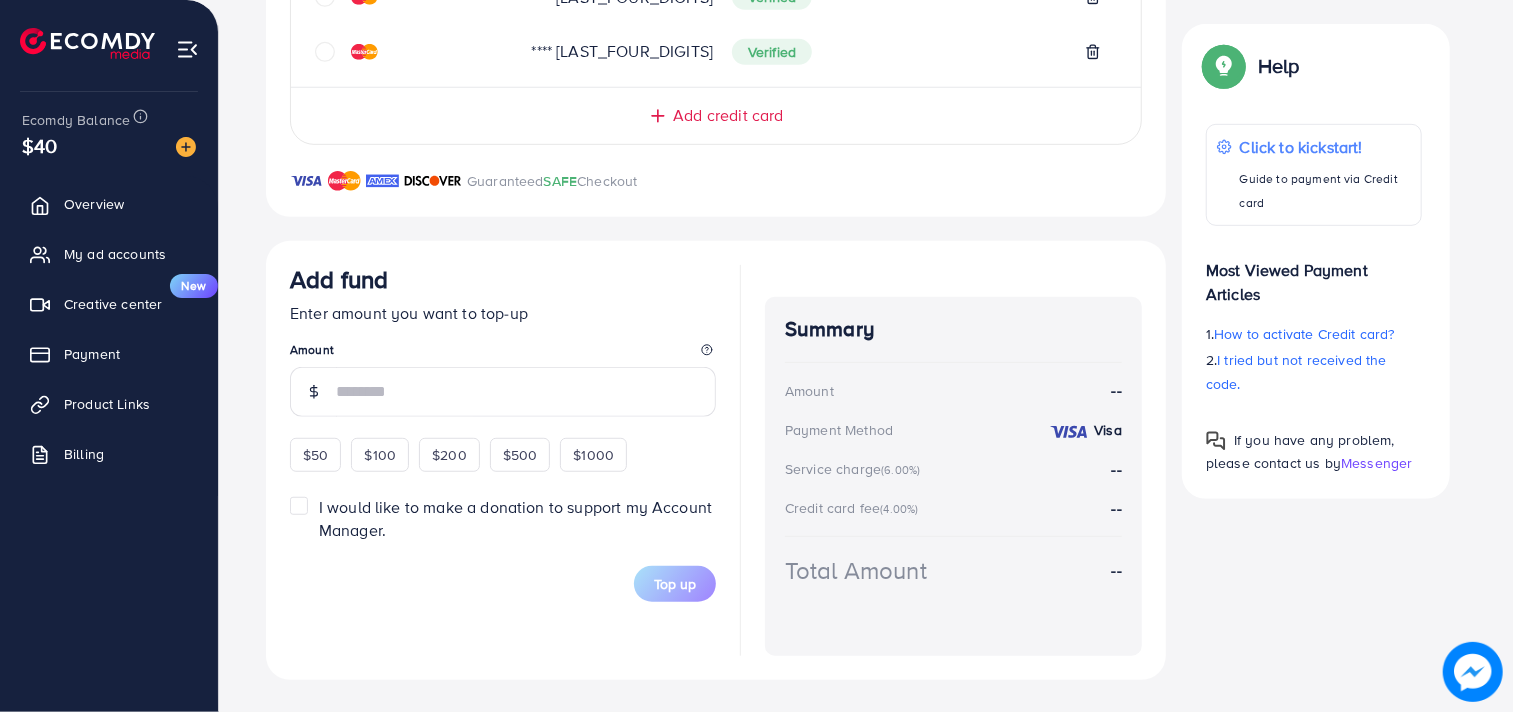click on "$100" at bounding box center [380, 455] 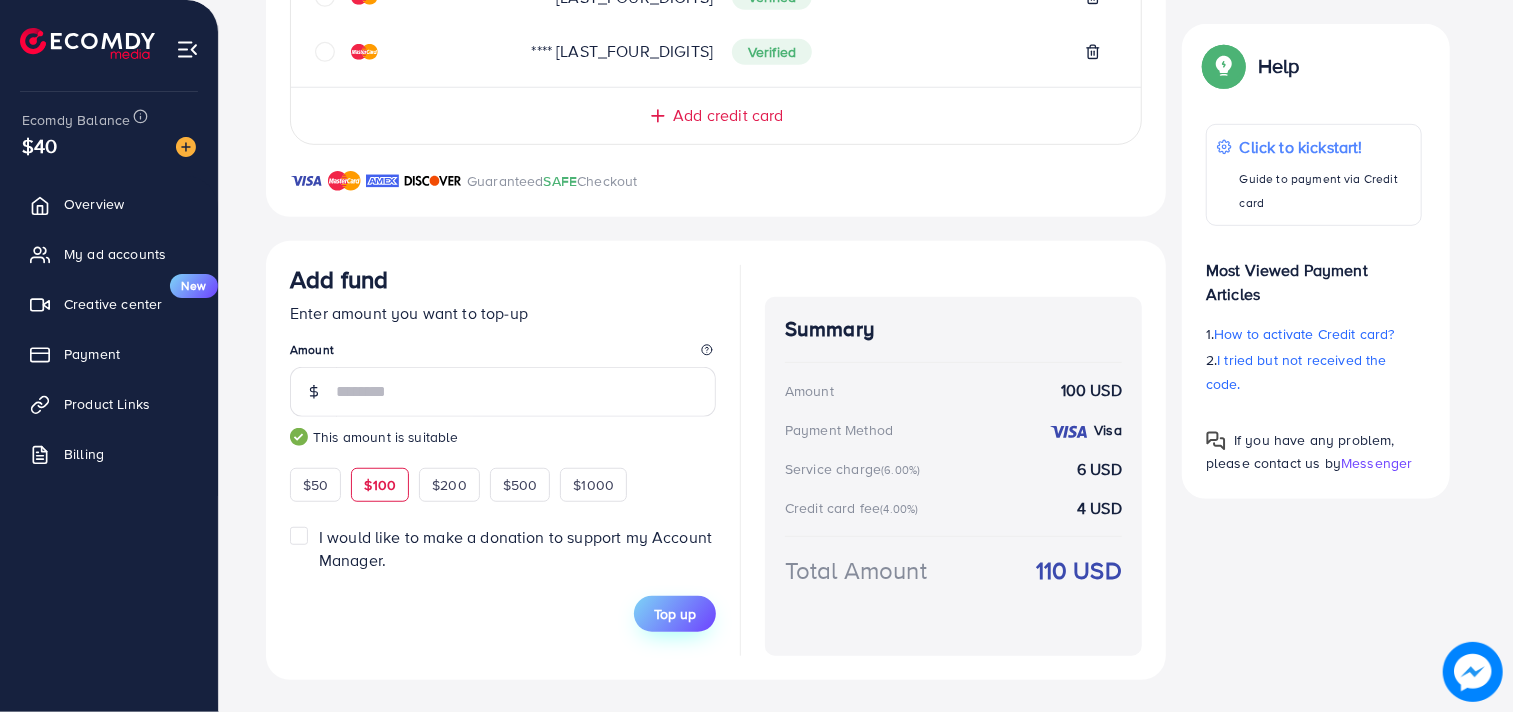 click on "Top up" at bounding box center [675, 614] 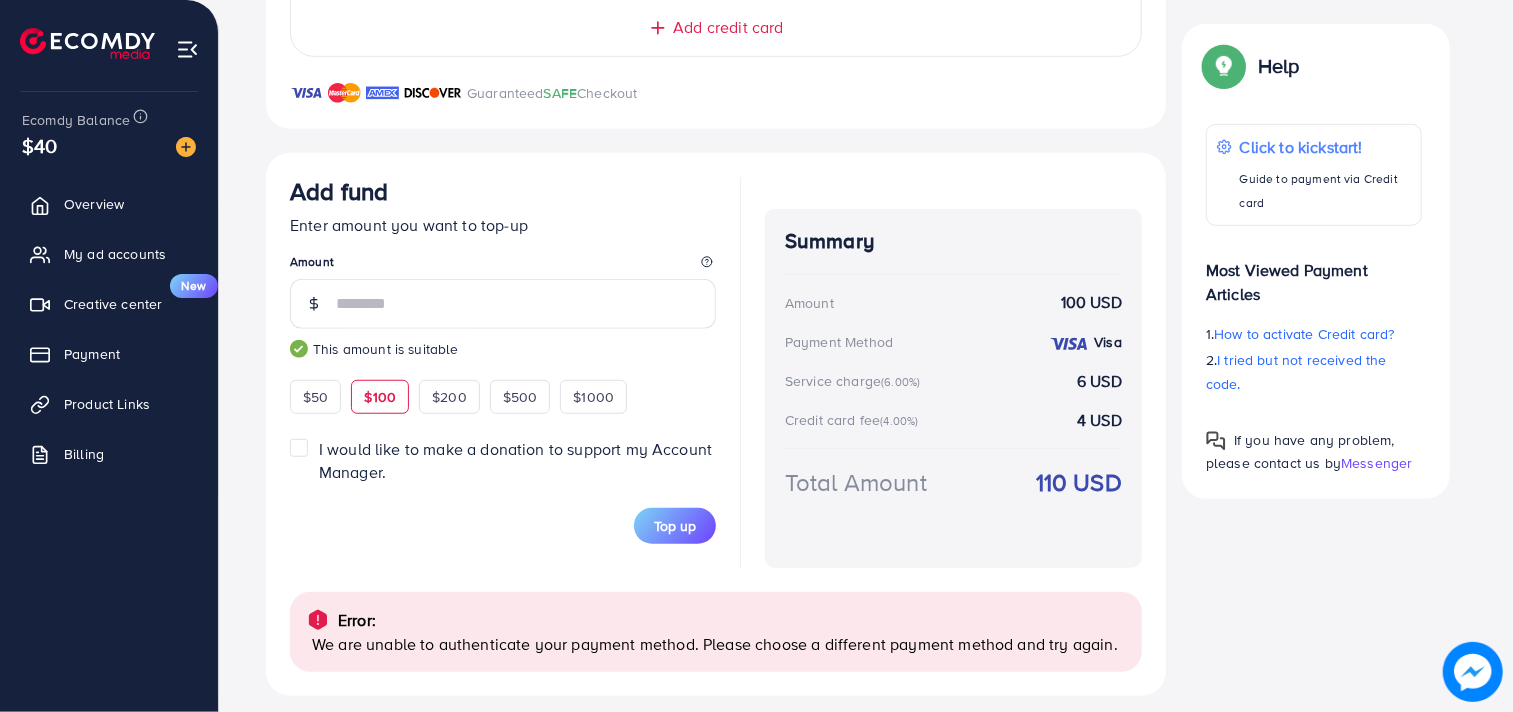 scroll, scrollTop: 706, scrollLeft: 0, axis: vertical 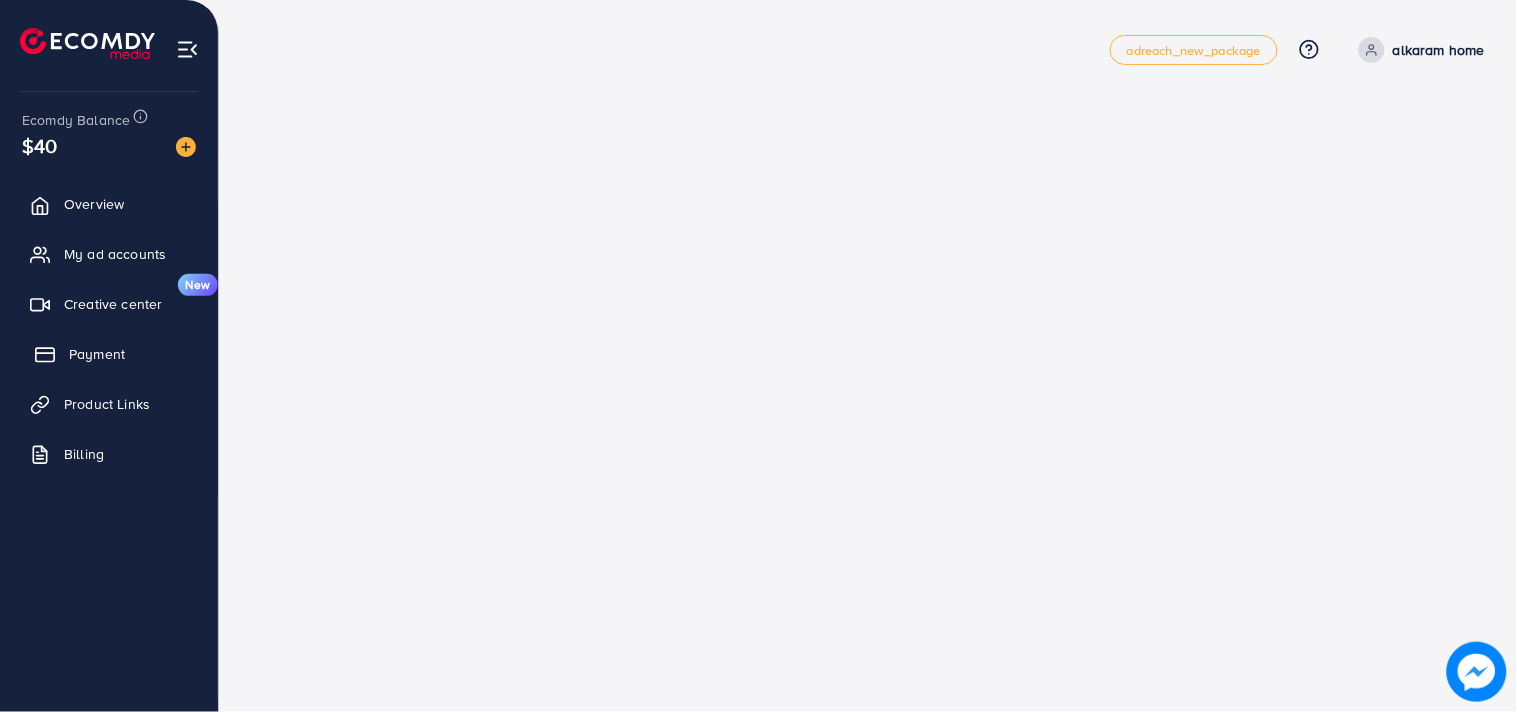 click on "Payment" at bounding box center [109, 354] 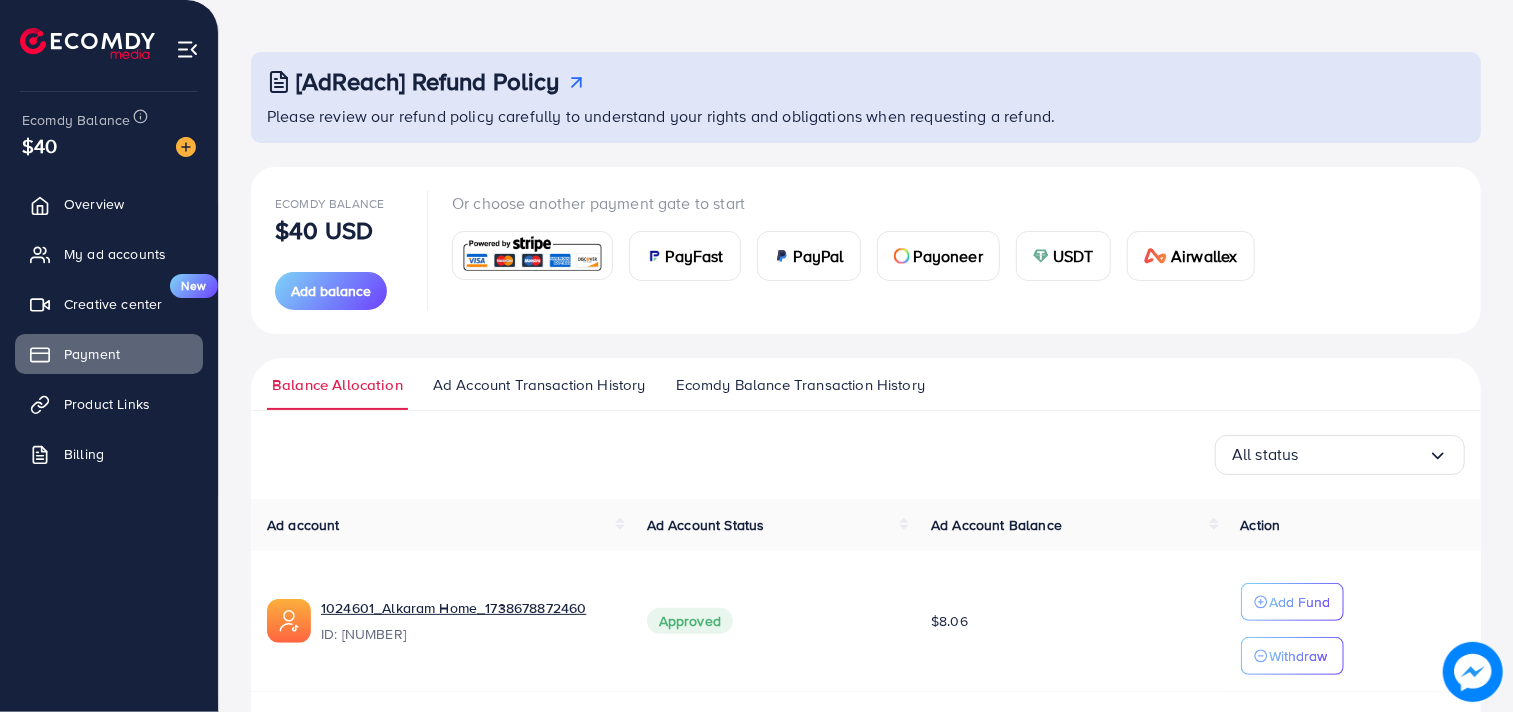 scroll, scrollTop: 136, scrollLeft: 0, axis: vertical 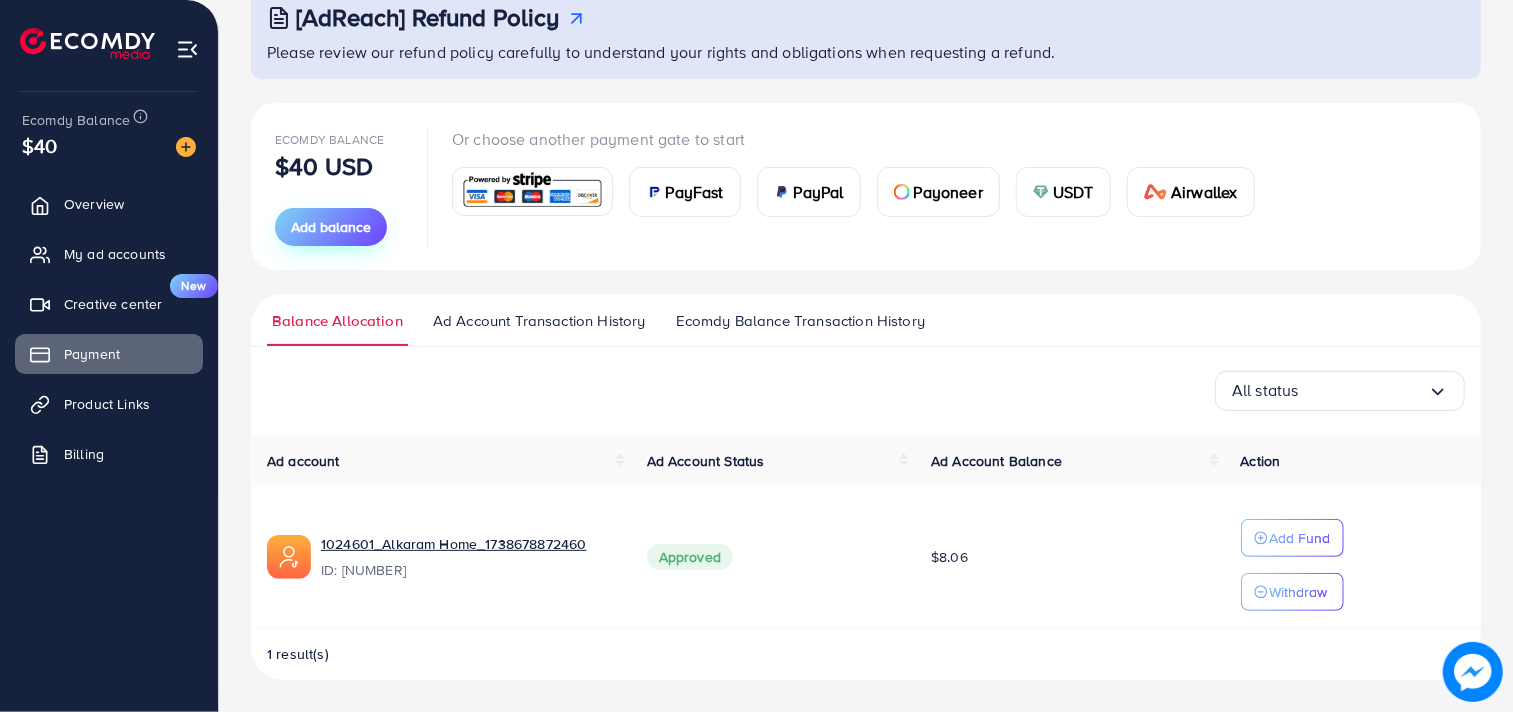 click on "Add balance" at bounding box center [331, 227] 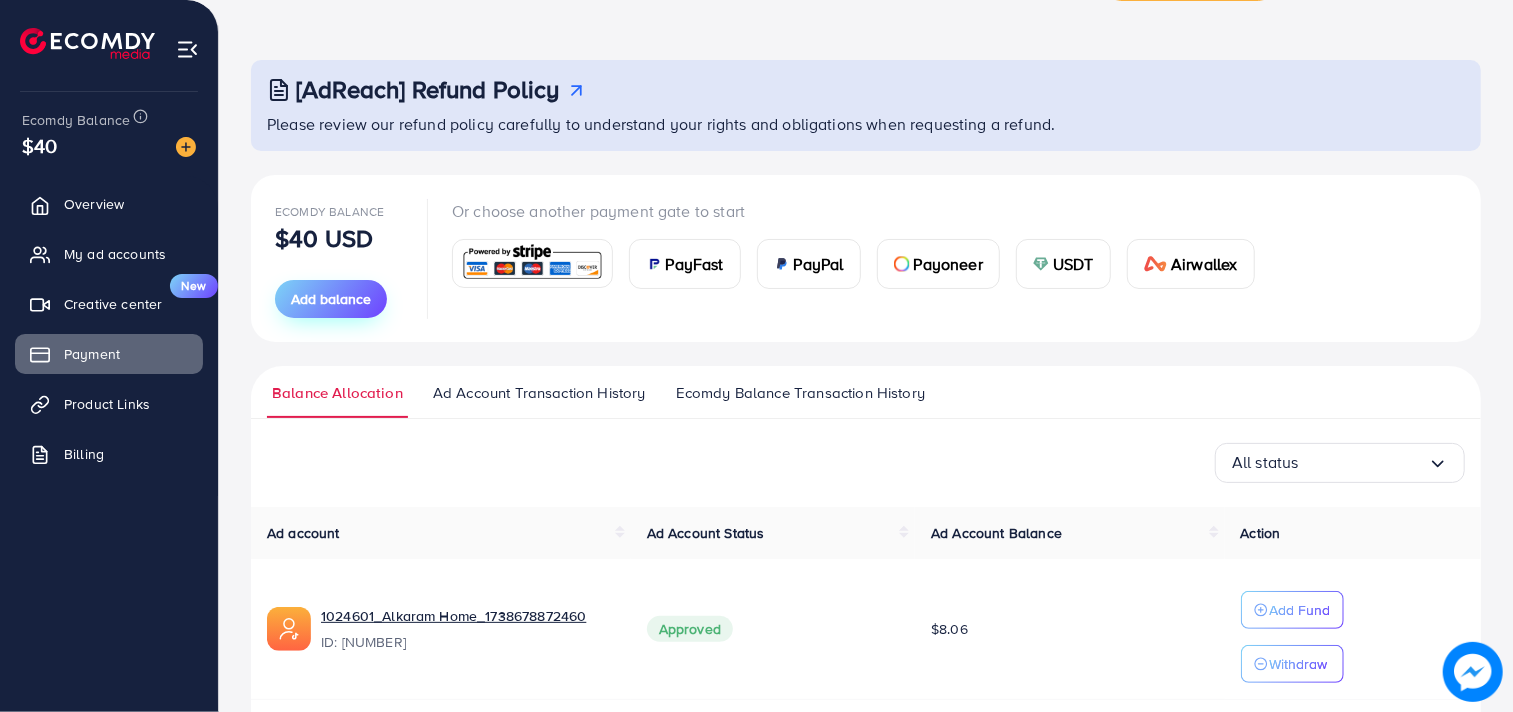 scroll, scrollTop: 25, scrollLeft: 0, axis: vertical 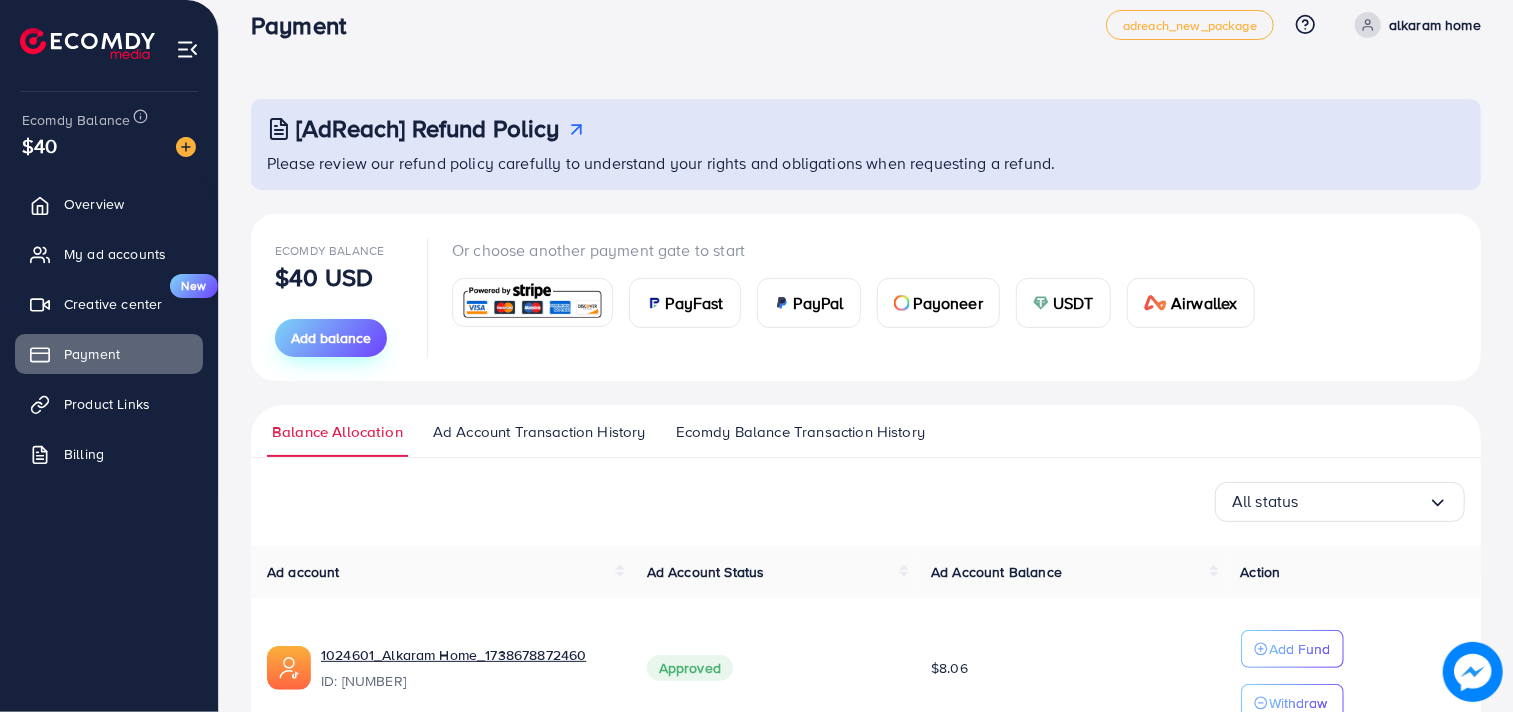 click on "Add balance" at bounding box center (331, 338) 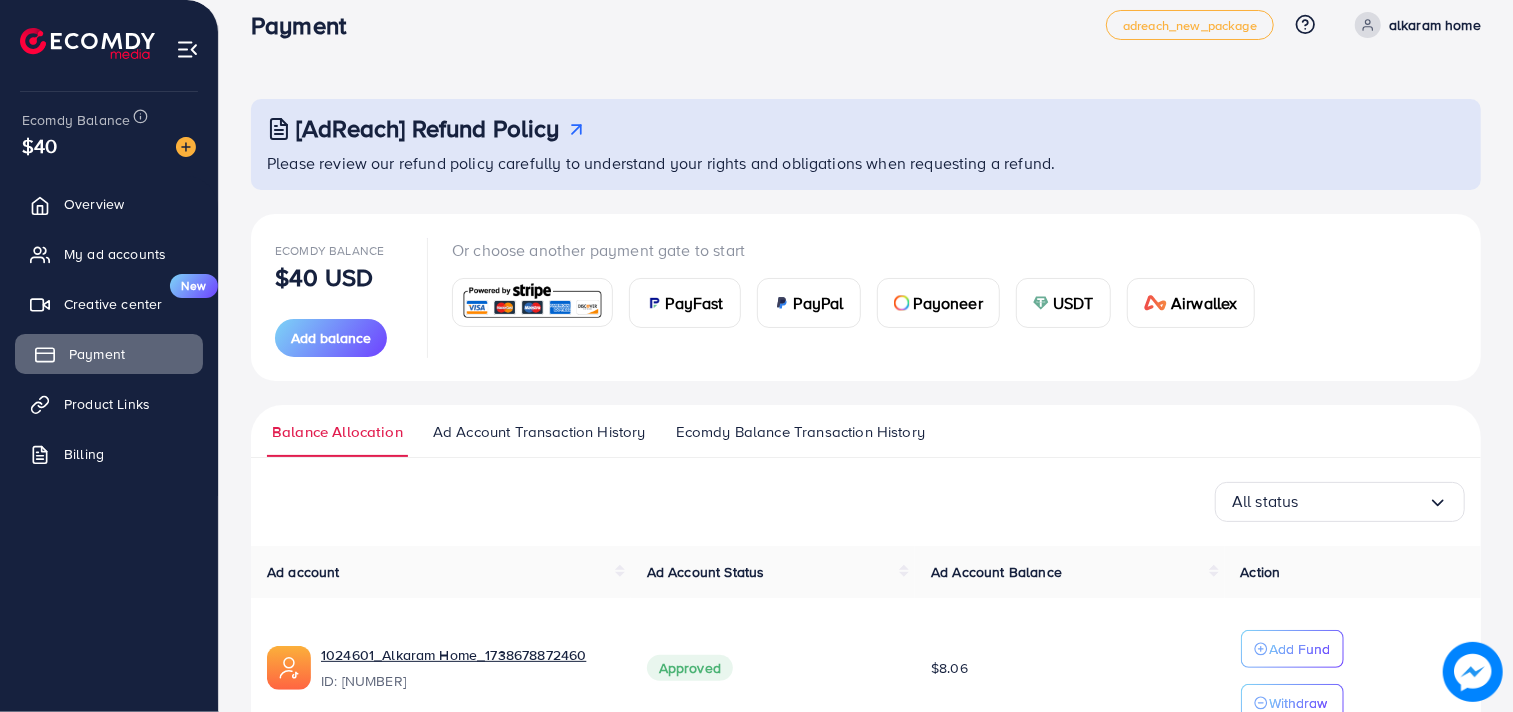 click on "Payment" at bounding box center (97, 354) 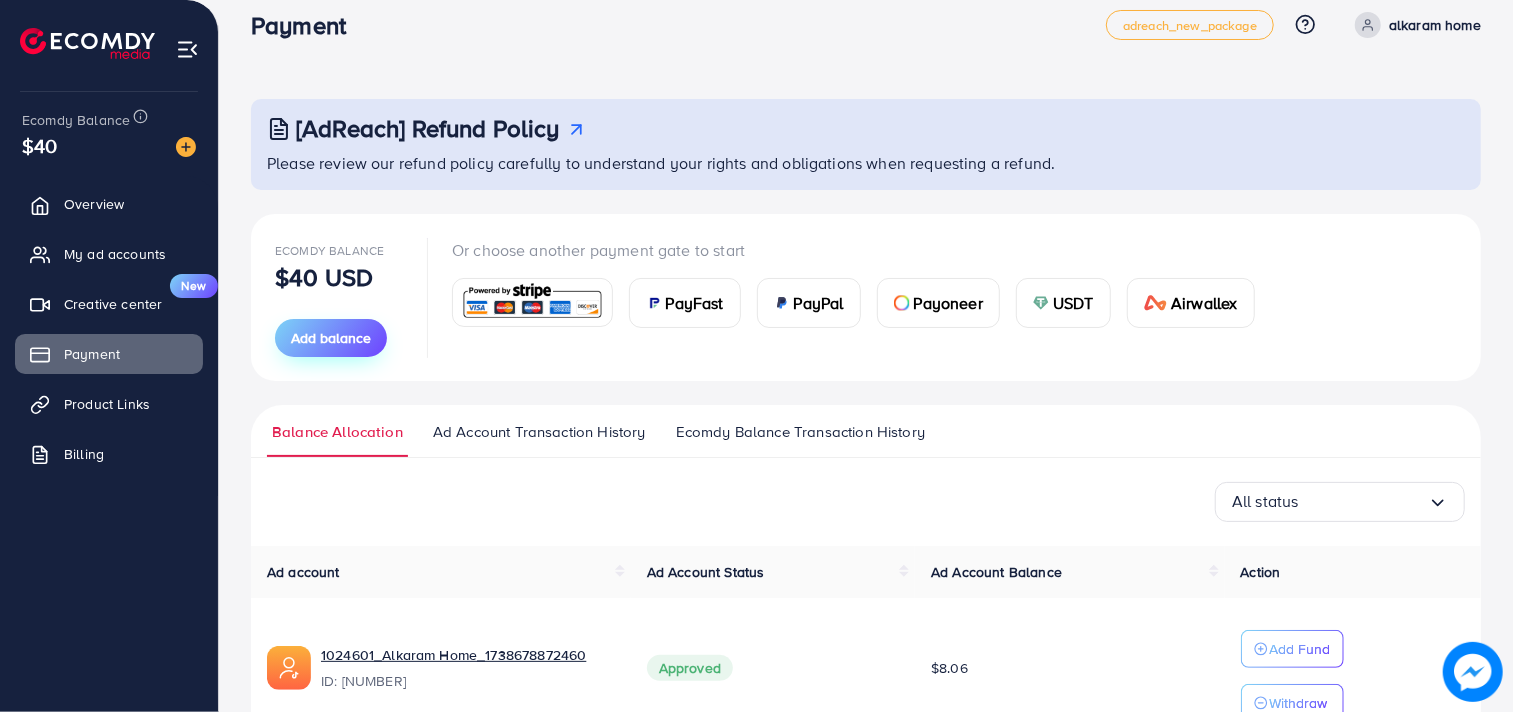 click on "Add balance" at bounding box center (331, 338) 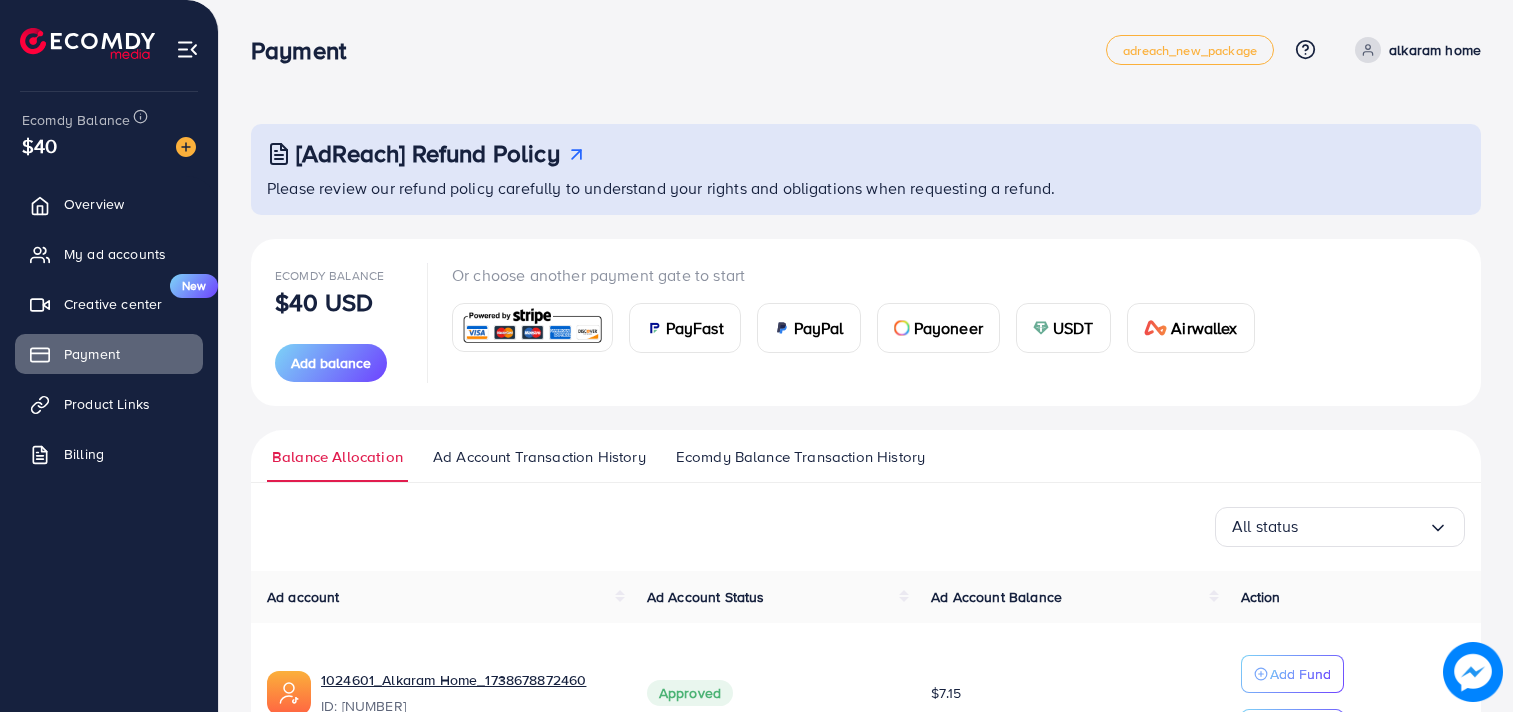scroll, scrollTop: 0, scrollLeft: 0, axis: both 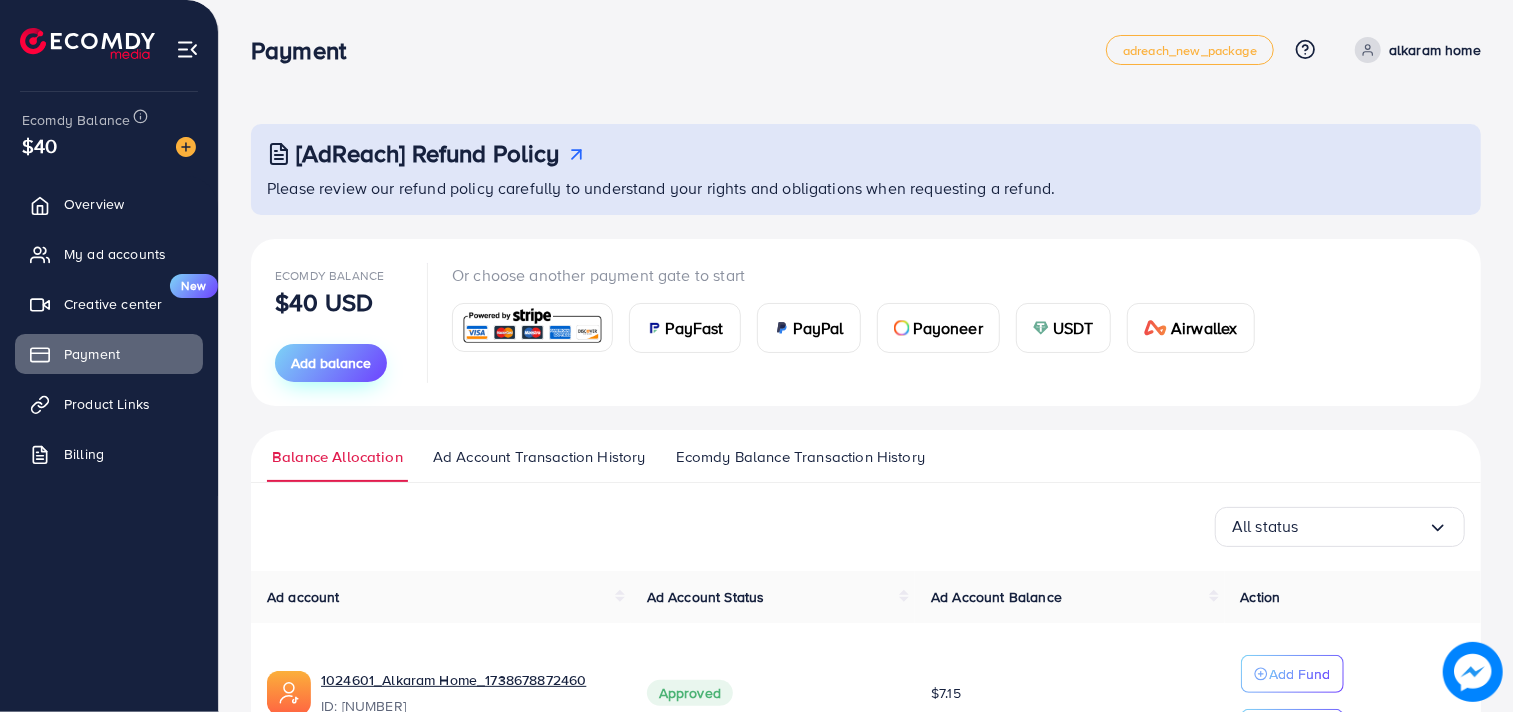 click on "Add balance" at bounding box center (331, 363) 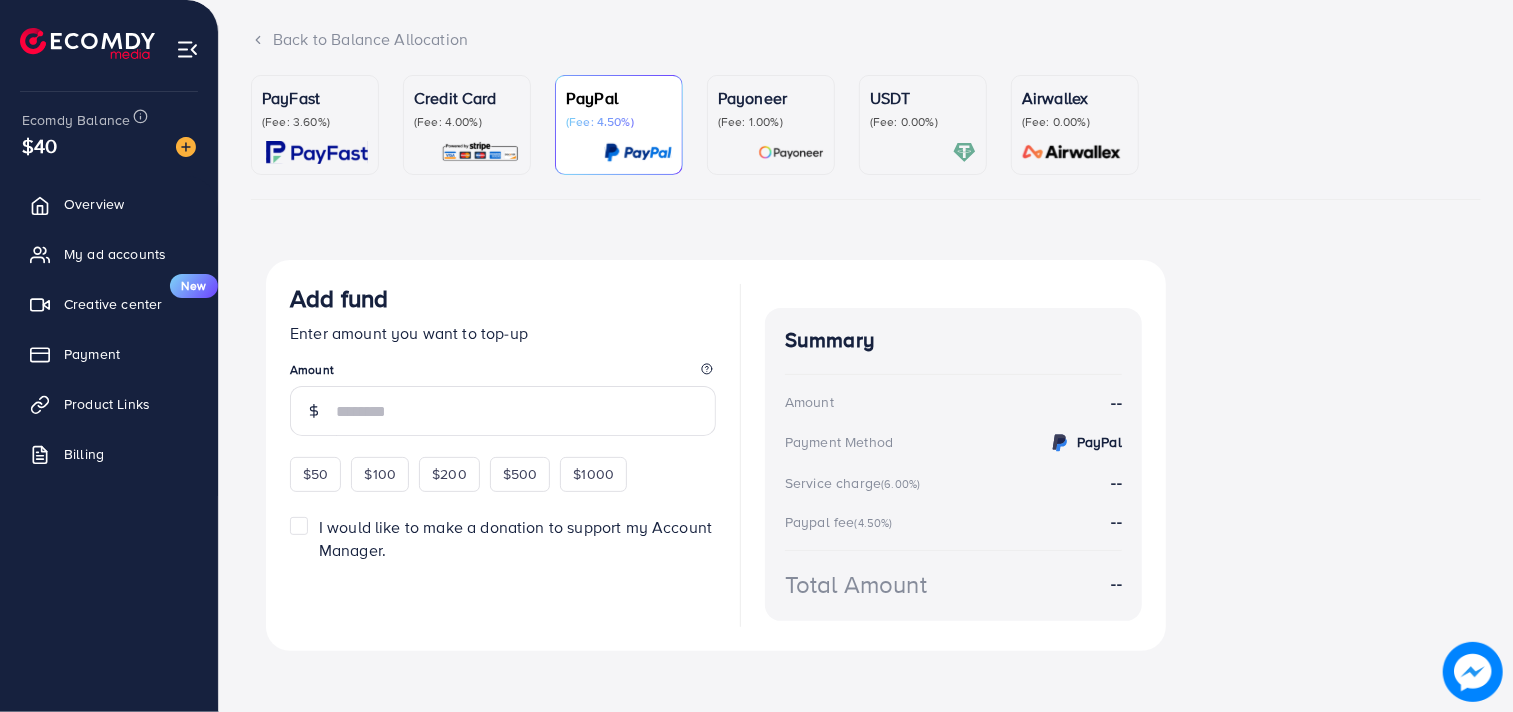 scroll, scrollTop: 131, scrollLeft: 0, axis: vertical 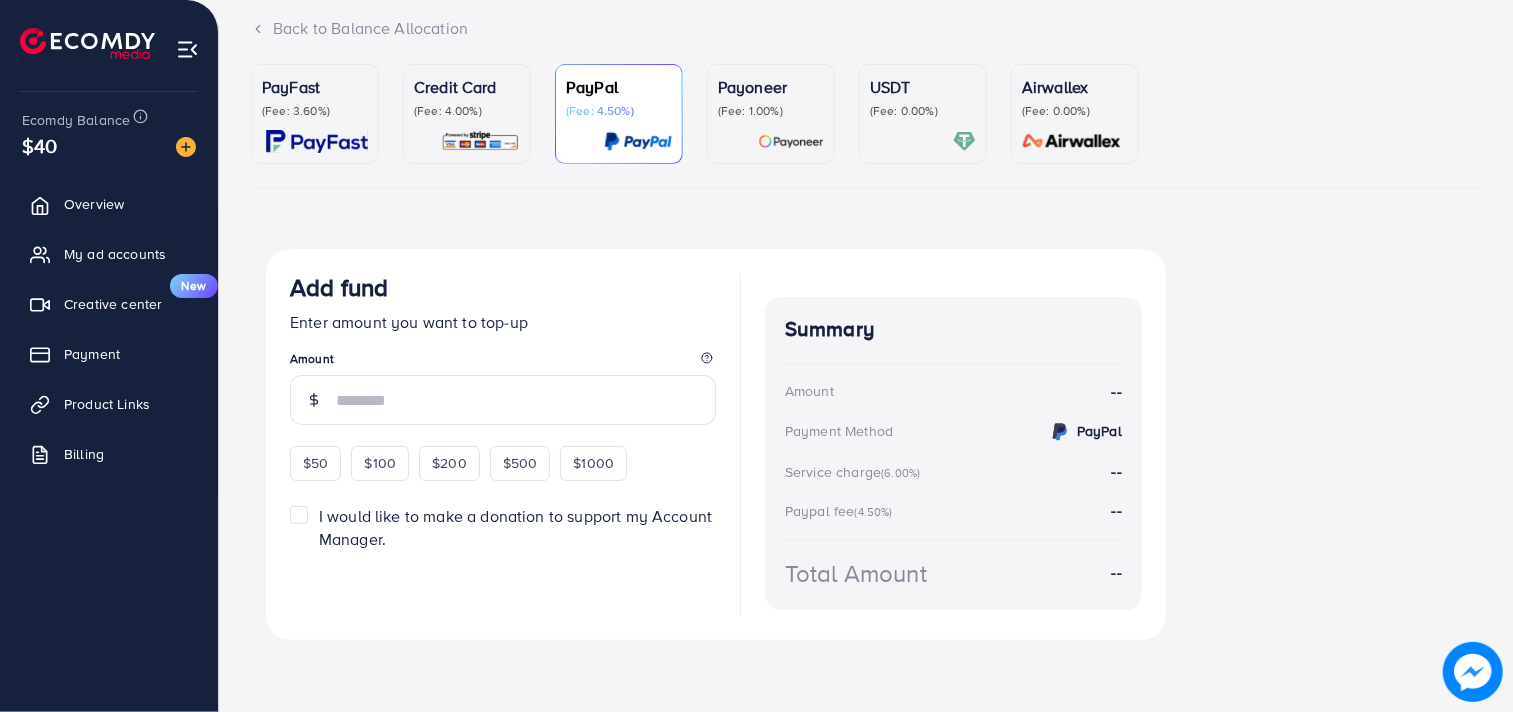 click on "Credit Card" at bounding box center [467, 87] 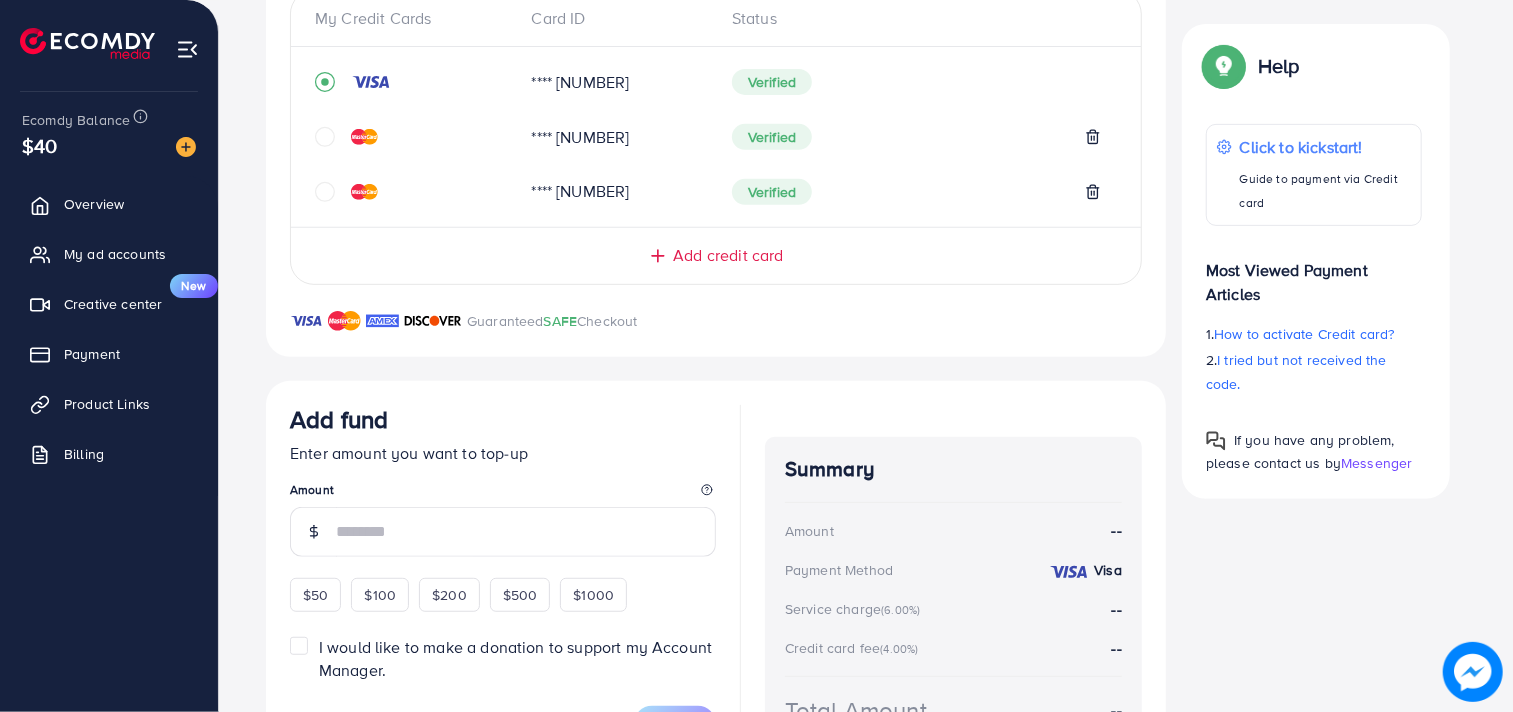 scroll, scrollTop: 464, scrollLeft: 0, axis: vertical 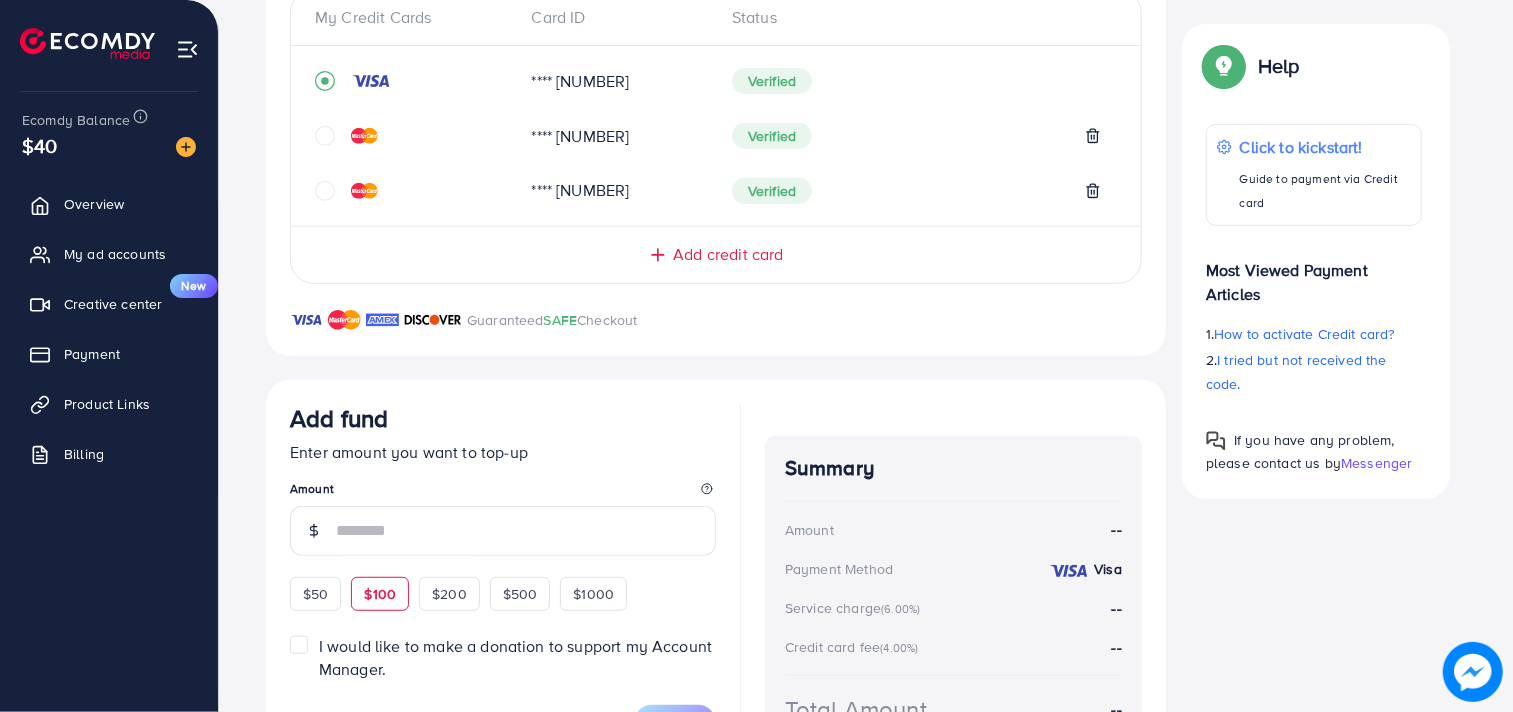 click on "$100" at bounding box center (380, 594) 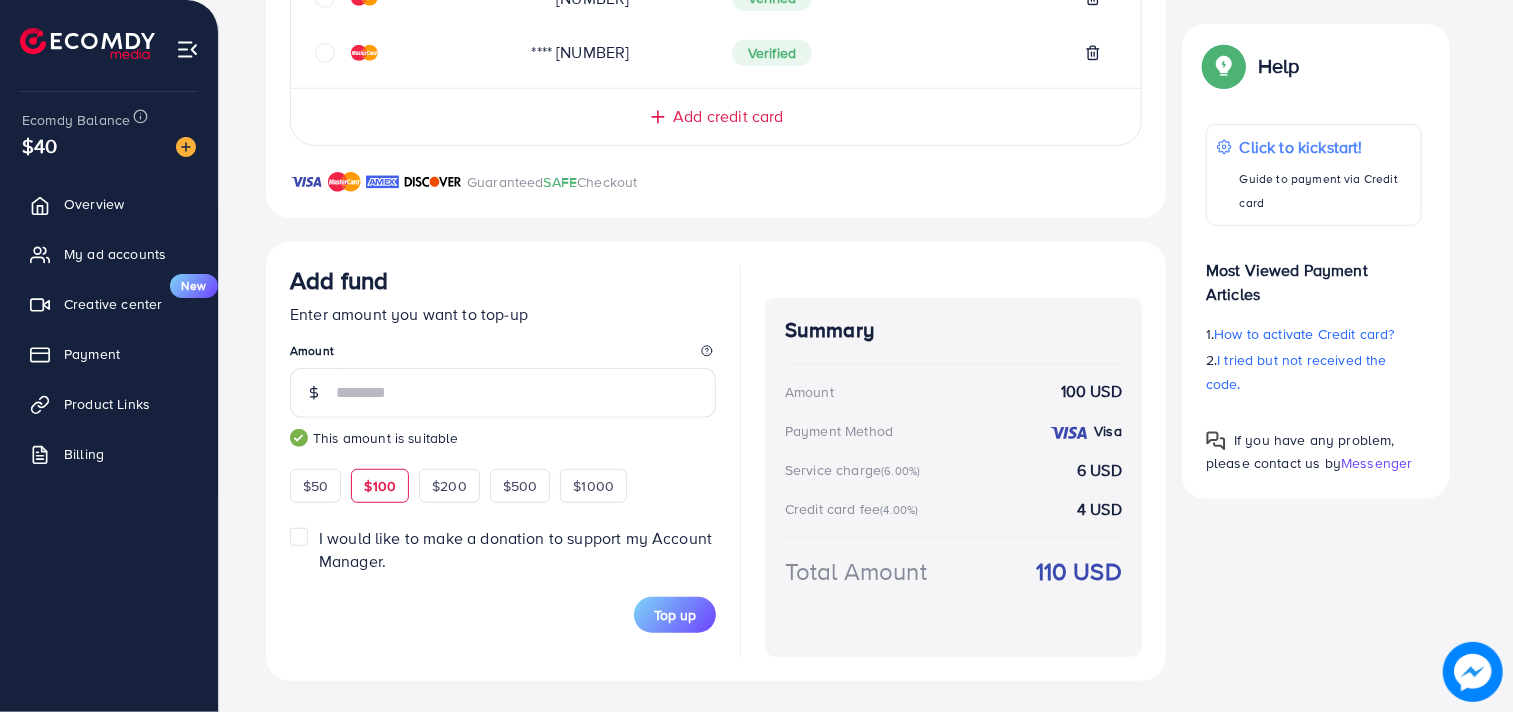 scroll, scrollTop: 603, scrollLeft: 0, axis: vertical 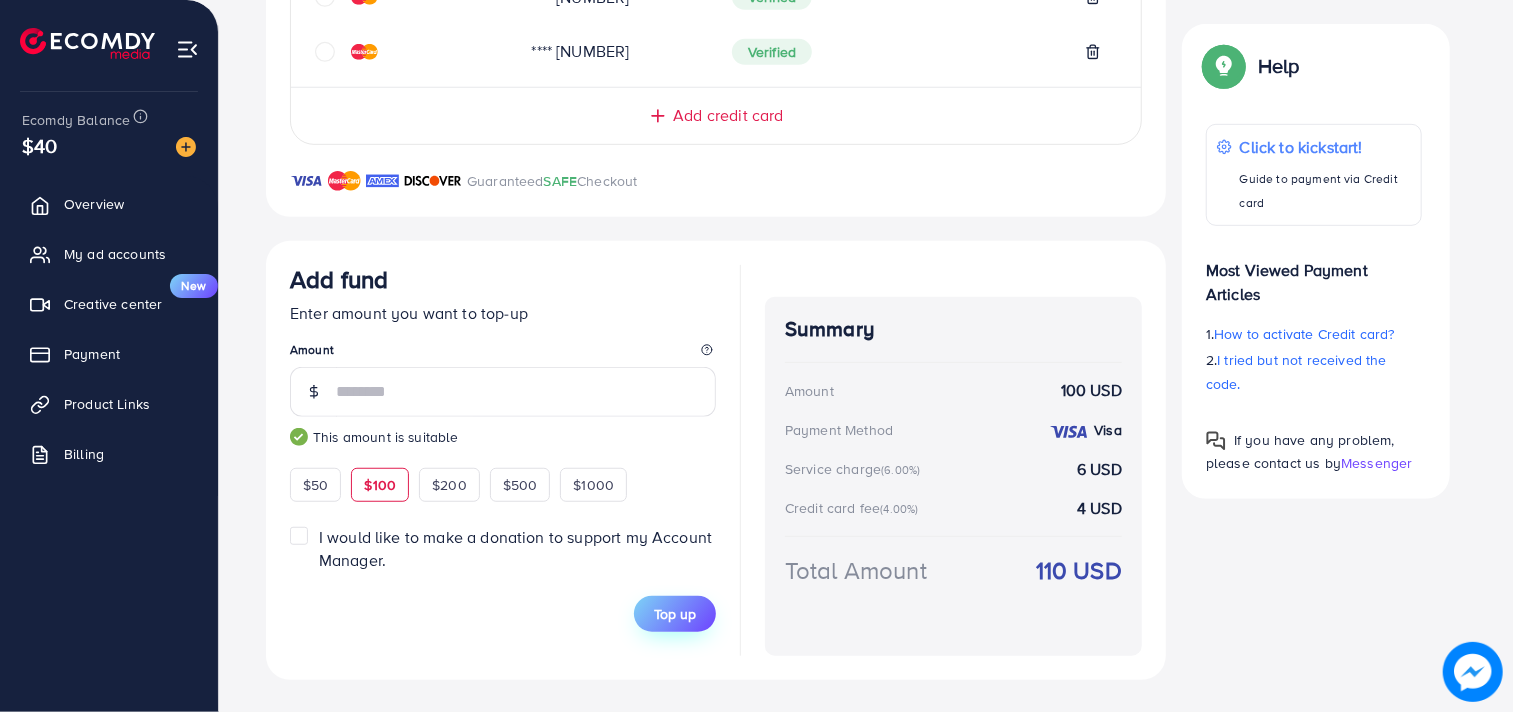 click on "Top up" at bounding box center (675, 614) 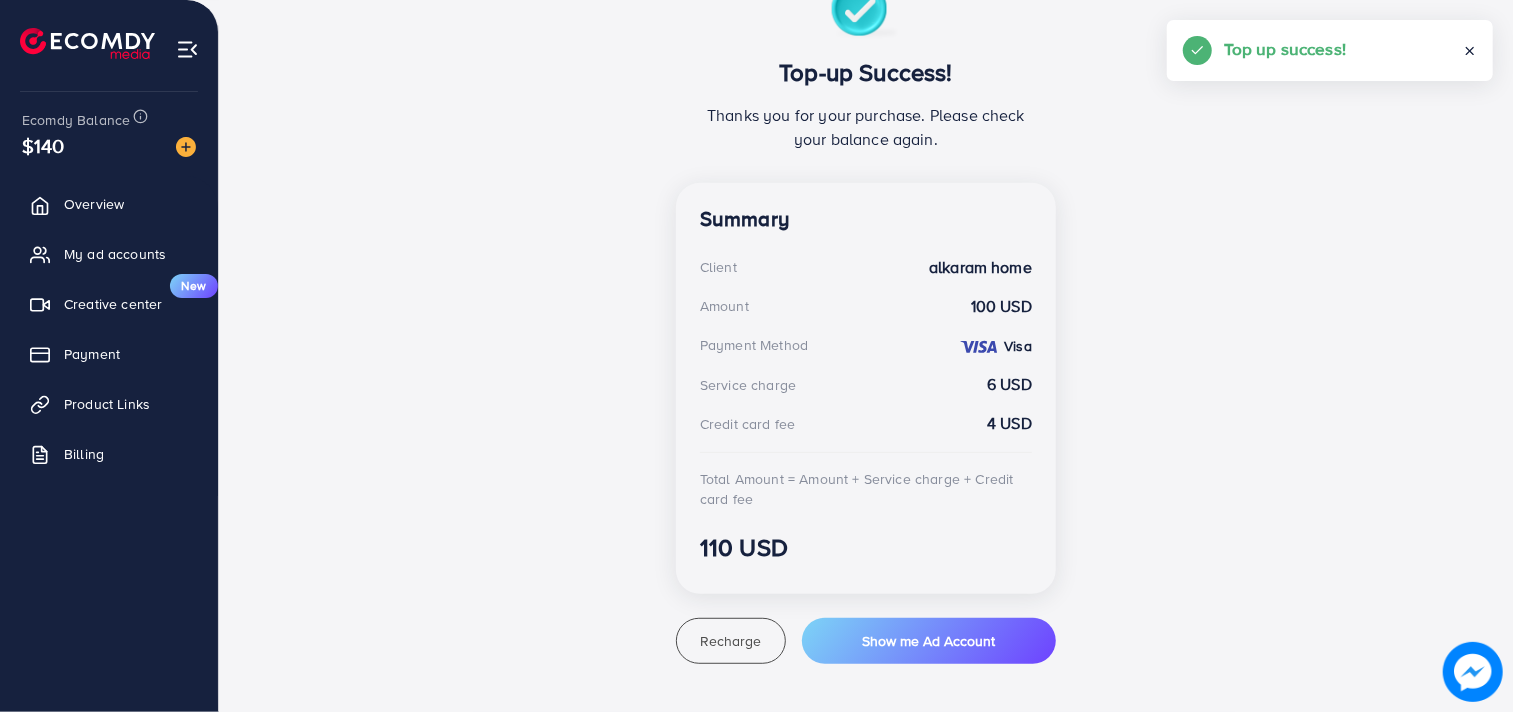 scroll, scrollTop: 398, scrollLeft: 0, axis: vertical 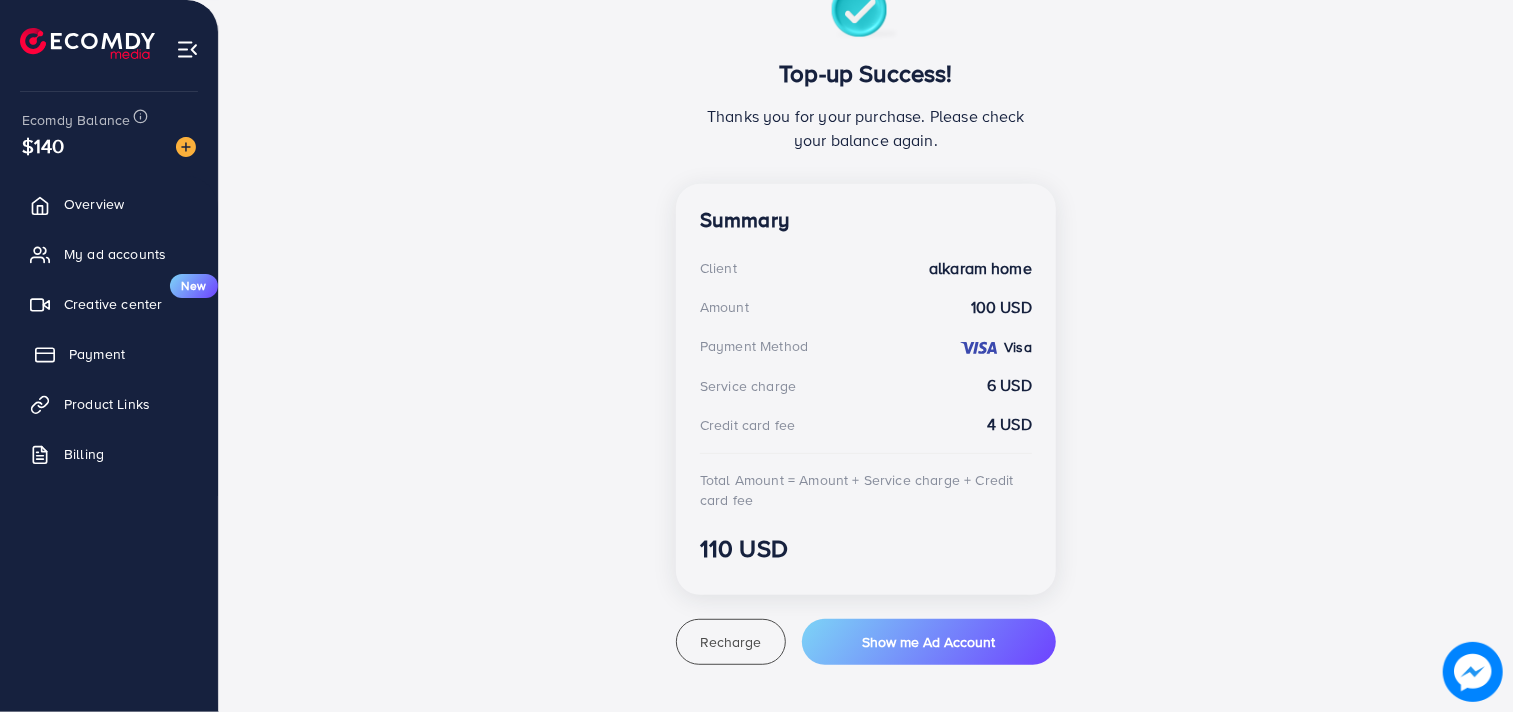 click 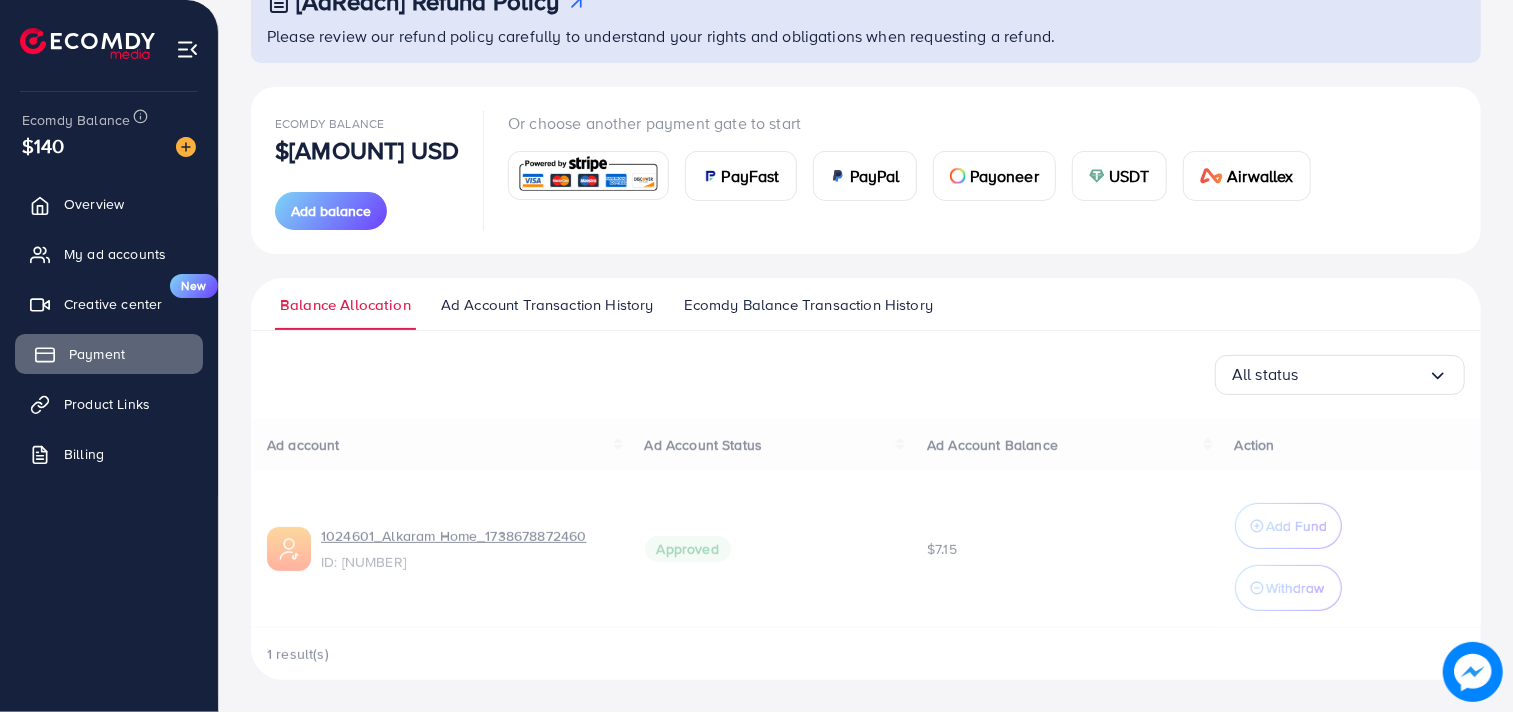 scroll, scrollTop: 0, scrollLeft: 0, axis: both 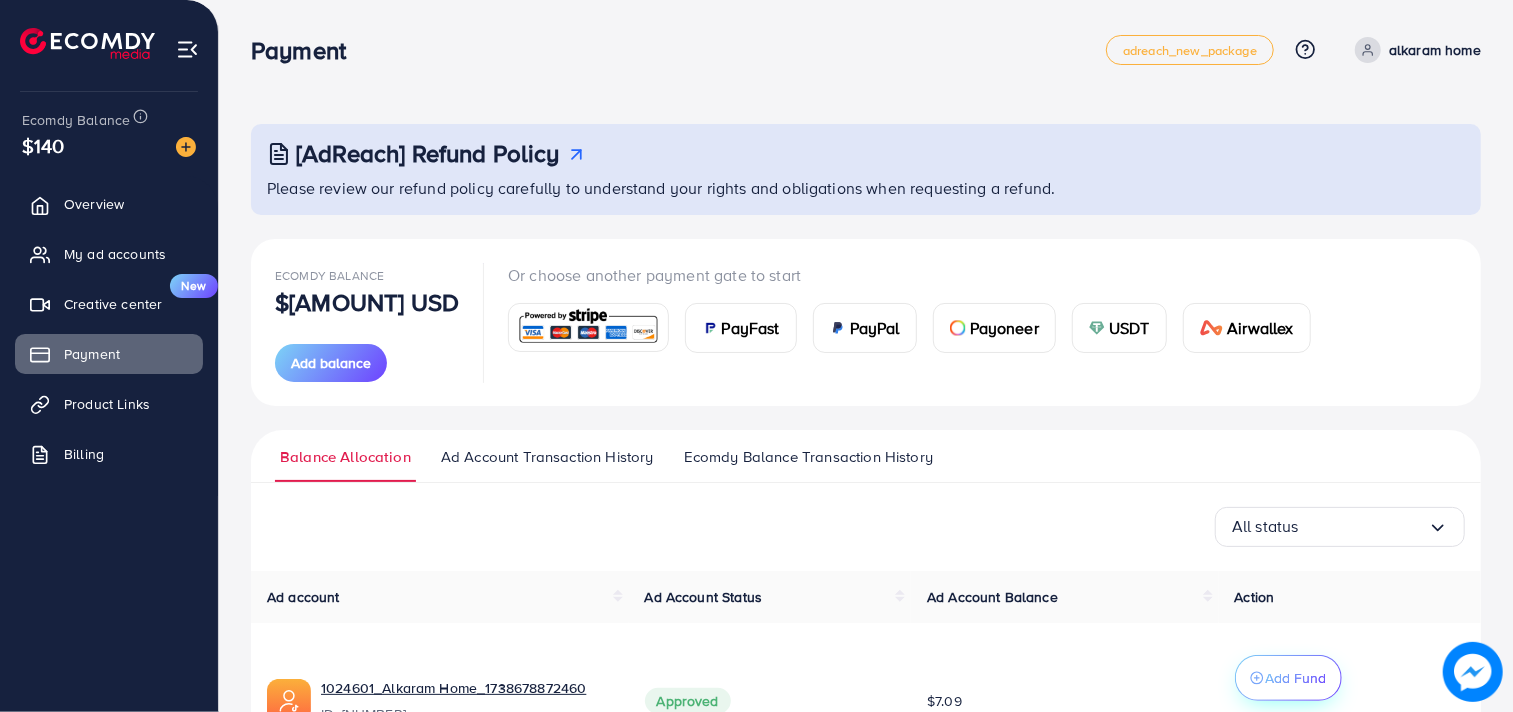 click on "Add Fund" at bounding box center (1296, 678) 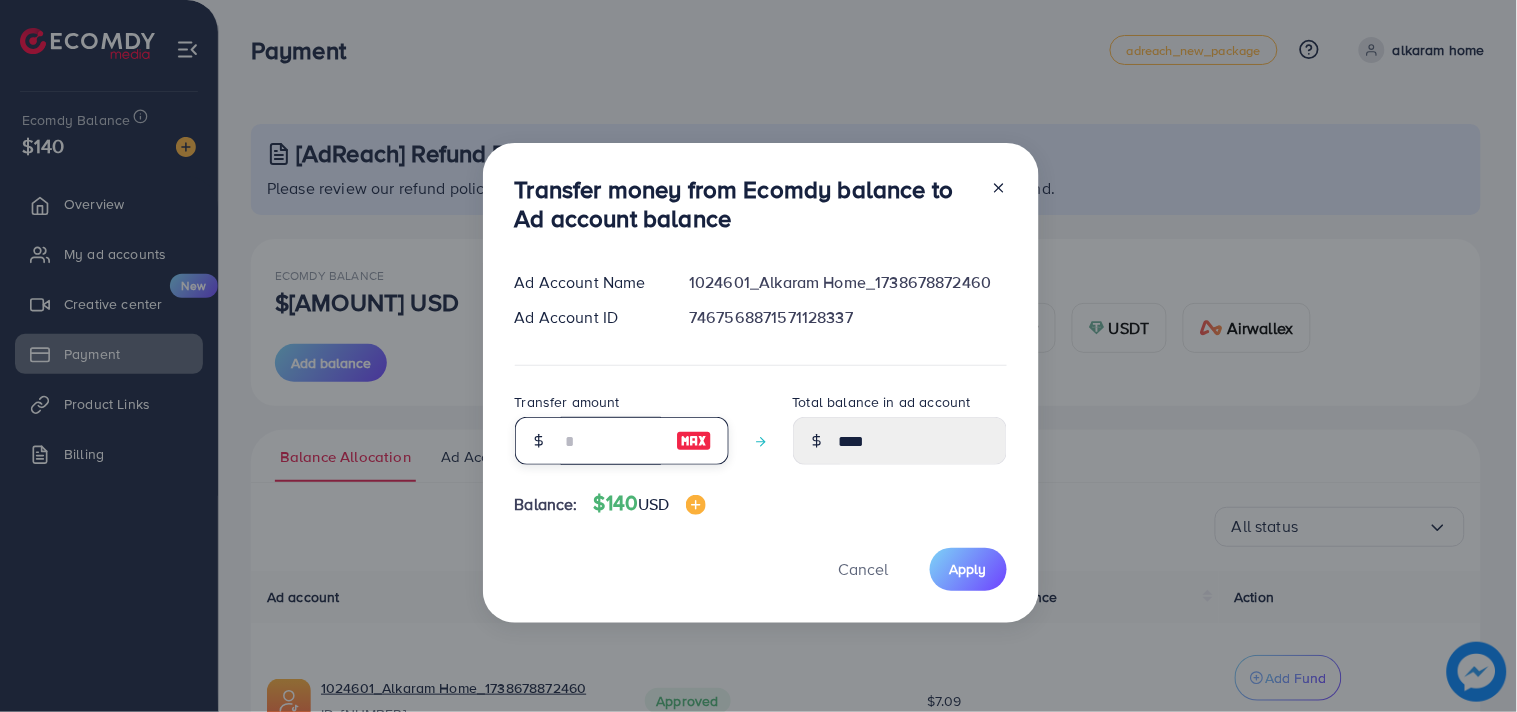 click at bounding box center (611, 441) 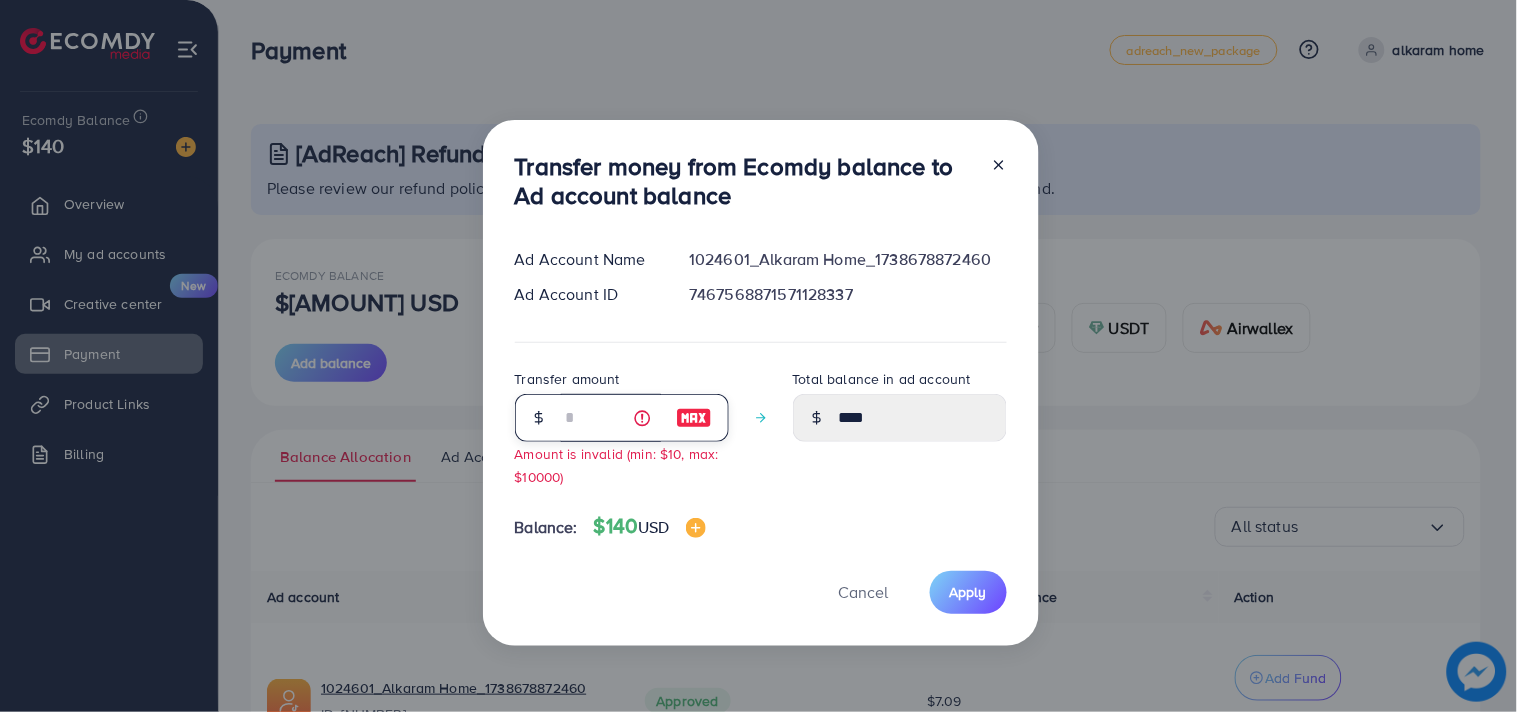 type on "****" 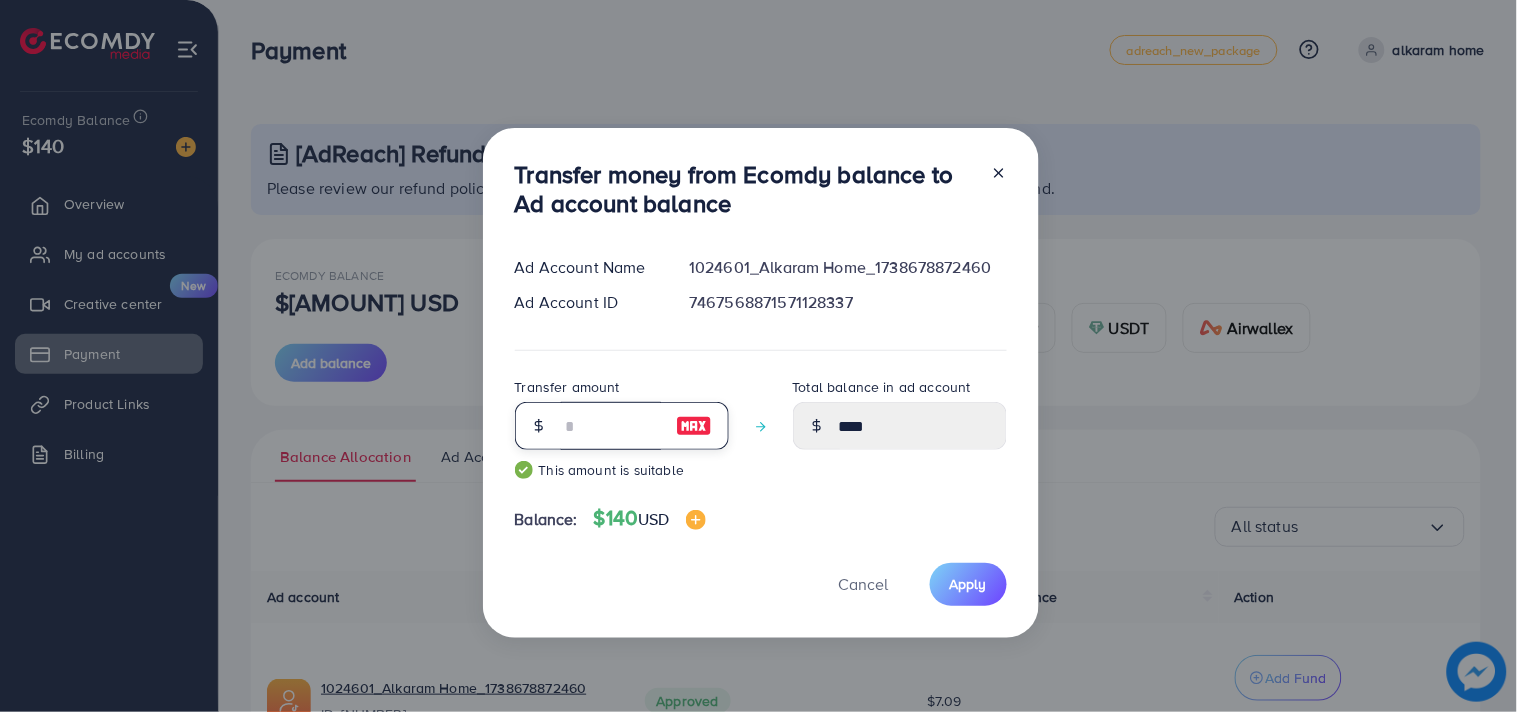 type on "*****" 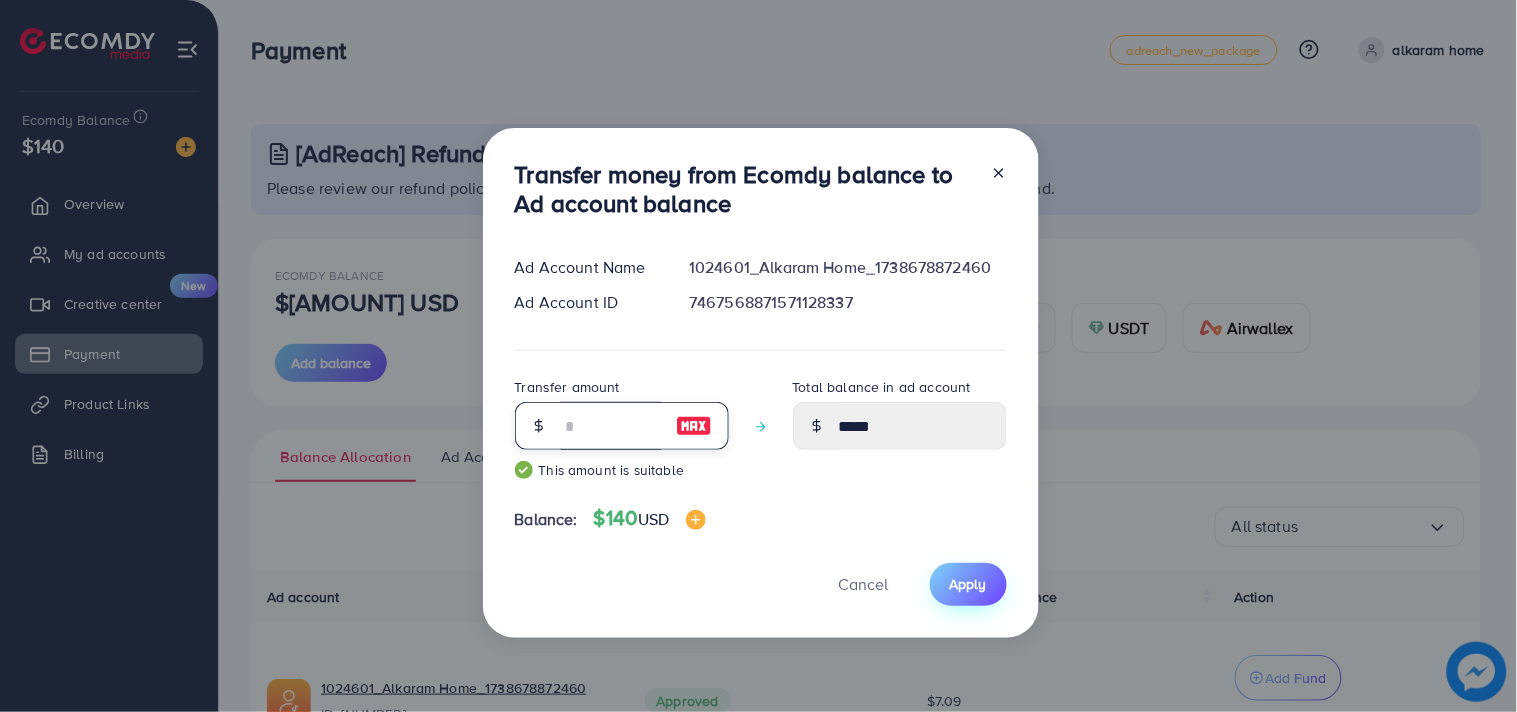 type on "**" 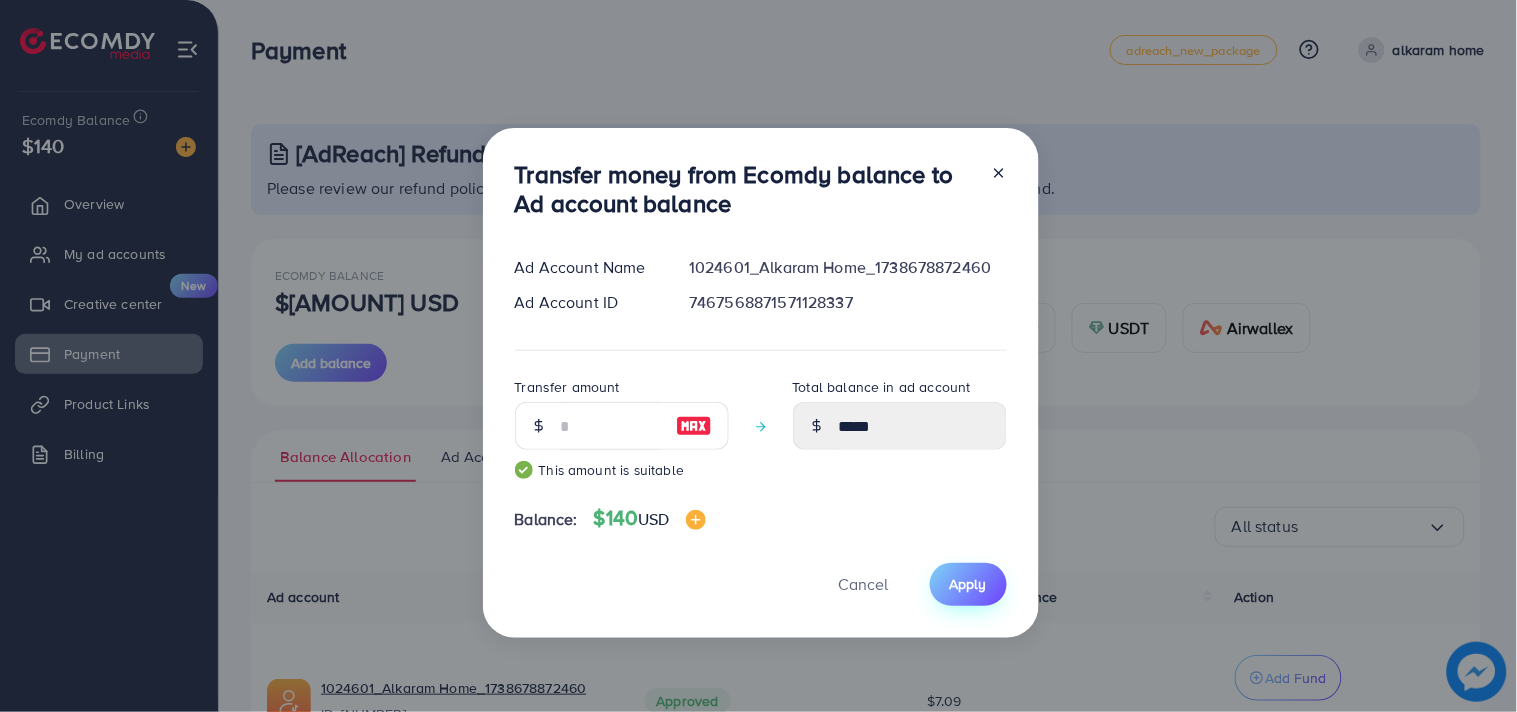 click on "Apply" at bounding box center [968, 584] 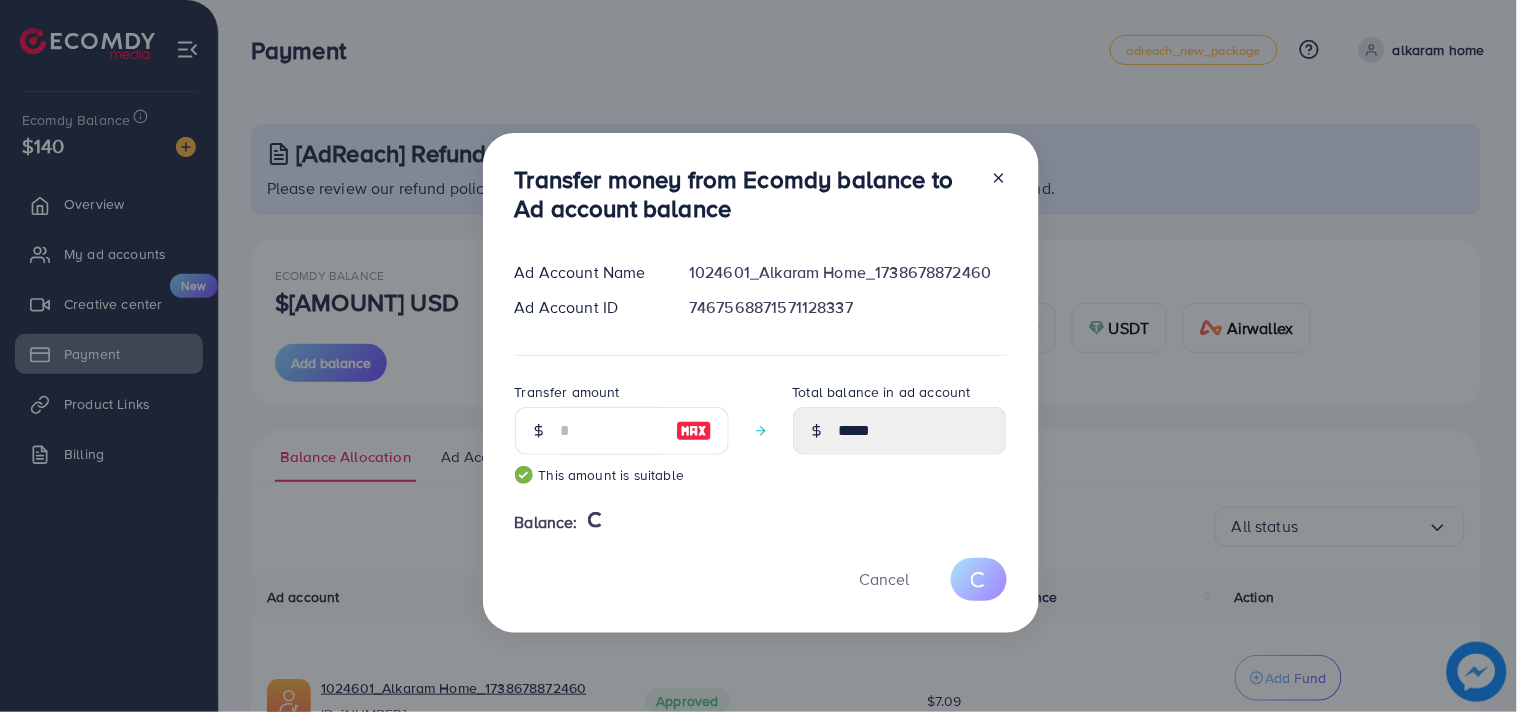 type 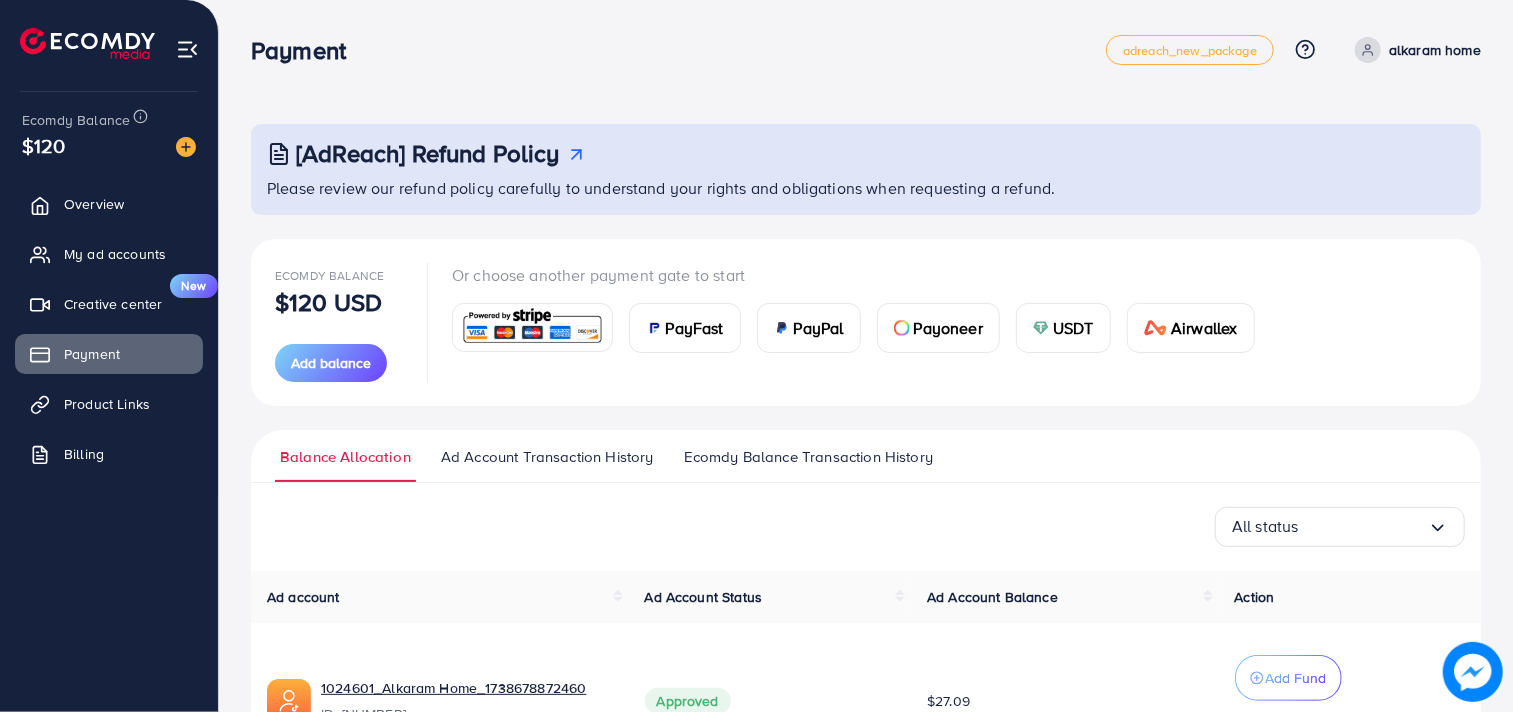 type 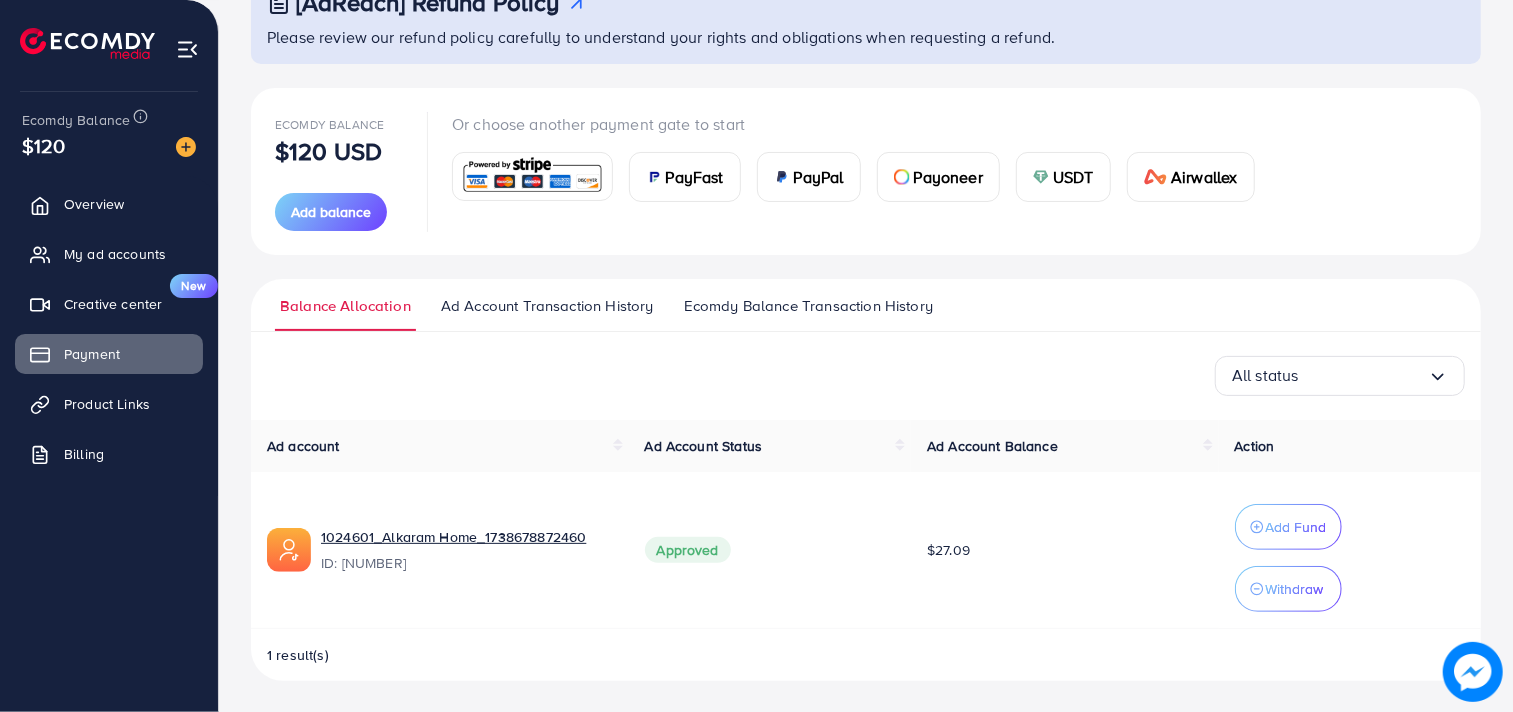 scroll, scrollTop: 152, scrollLeft: 0, axis: vertical 